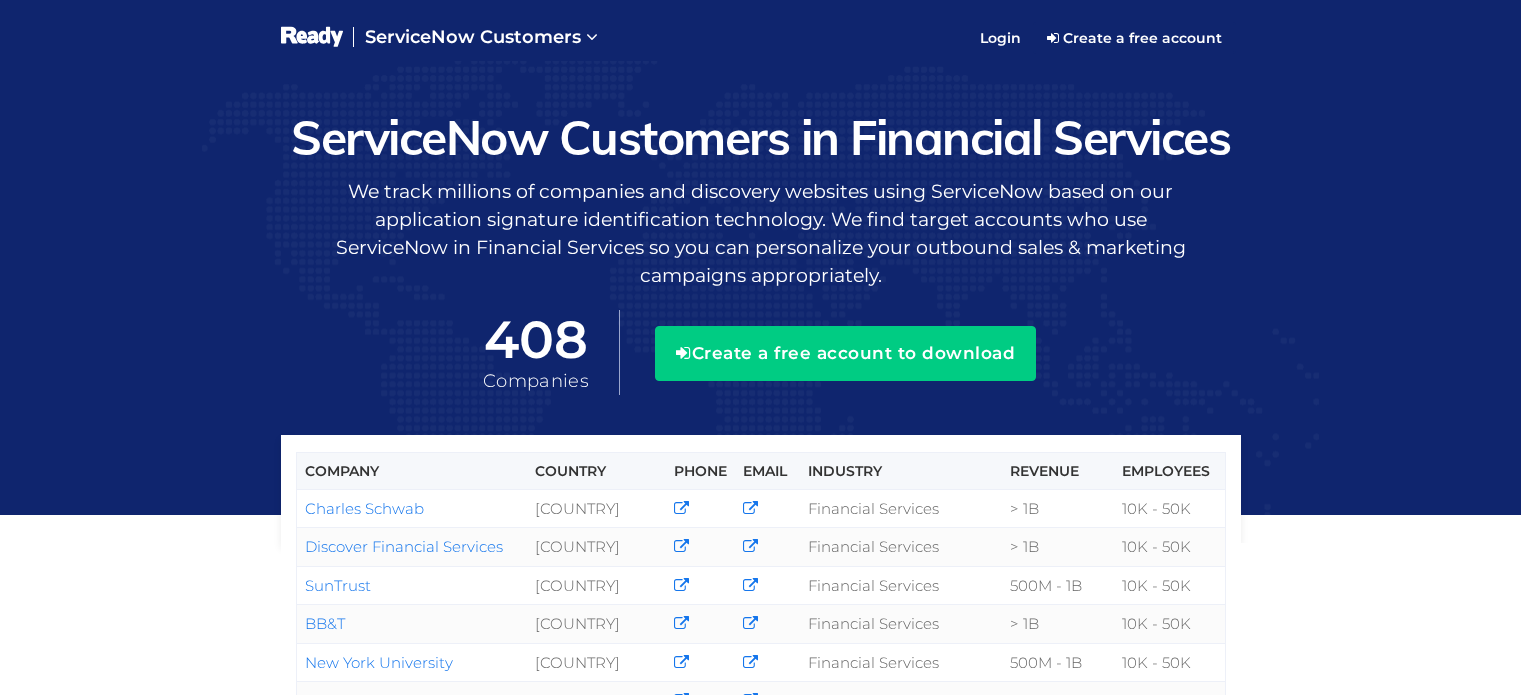 scroll, scrollTop: 0, scrollLeft: 0, axis: both 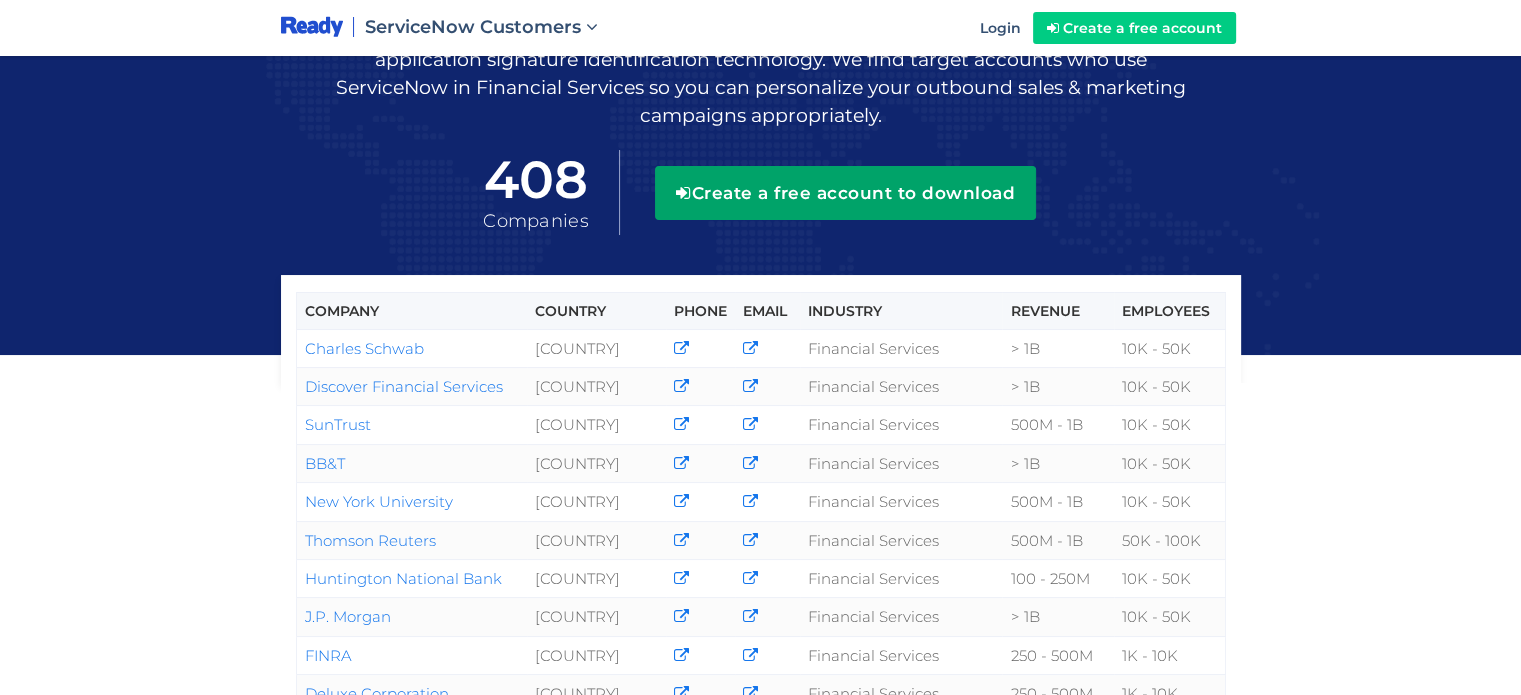 click on "Create a free account to download" at bounding box center (845, 193) 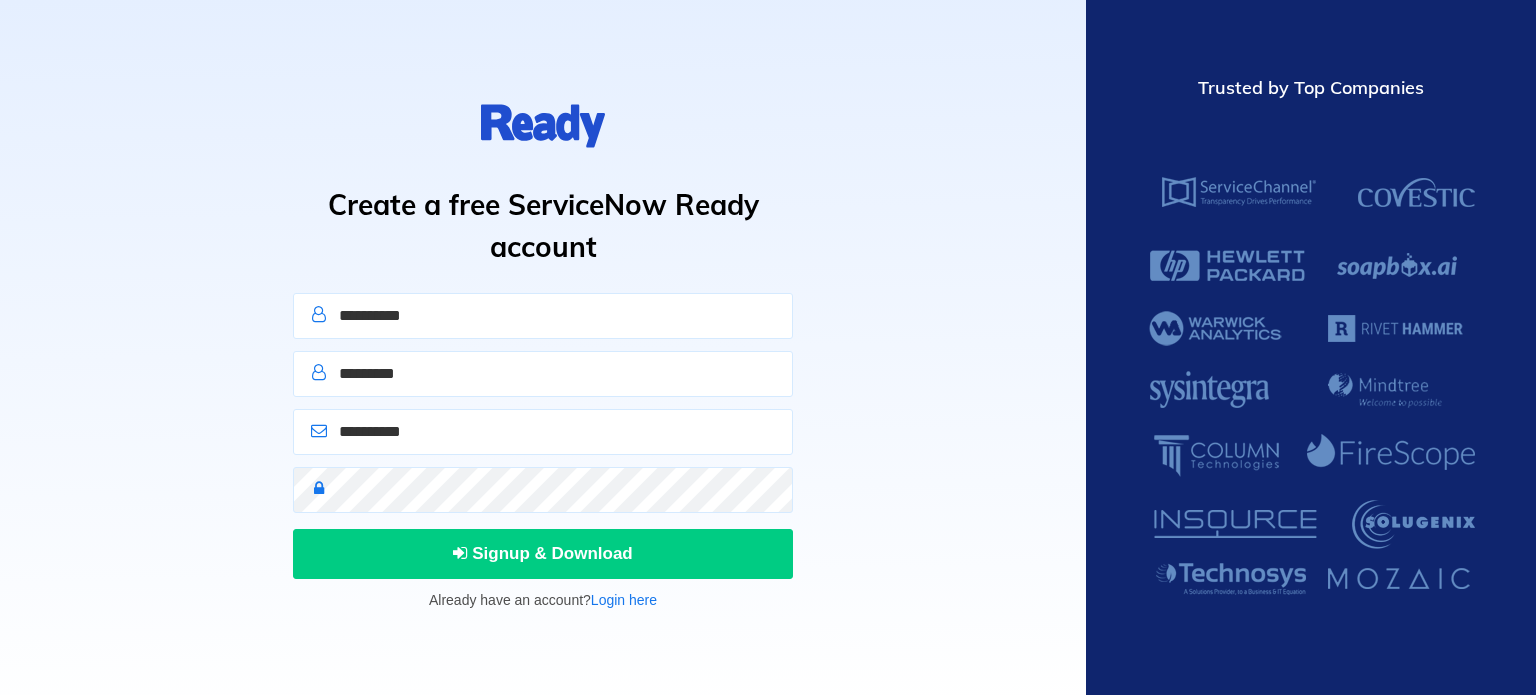 scroll, scrollTop: 0, scrollLeft: 0, axis: both 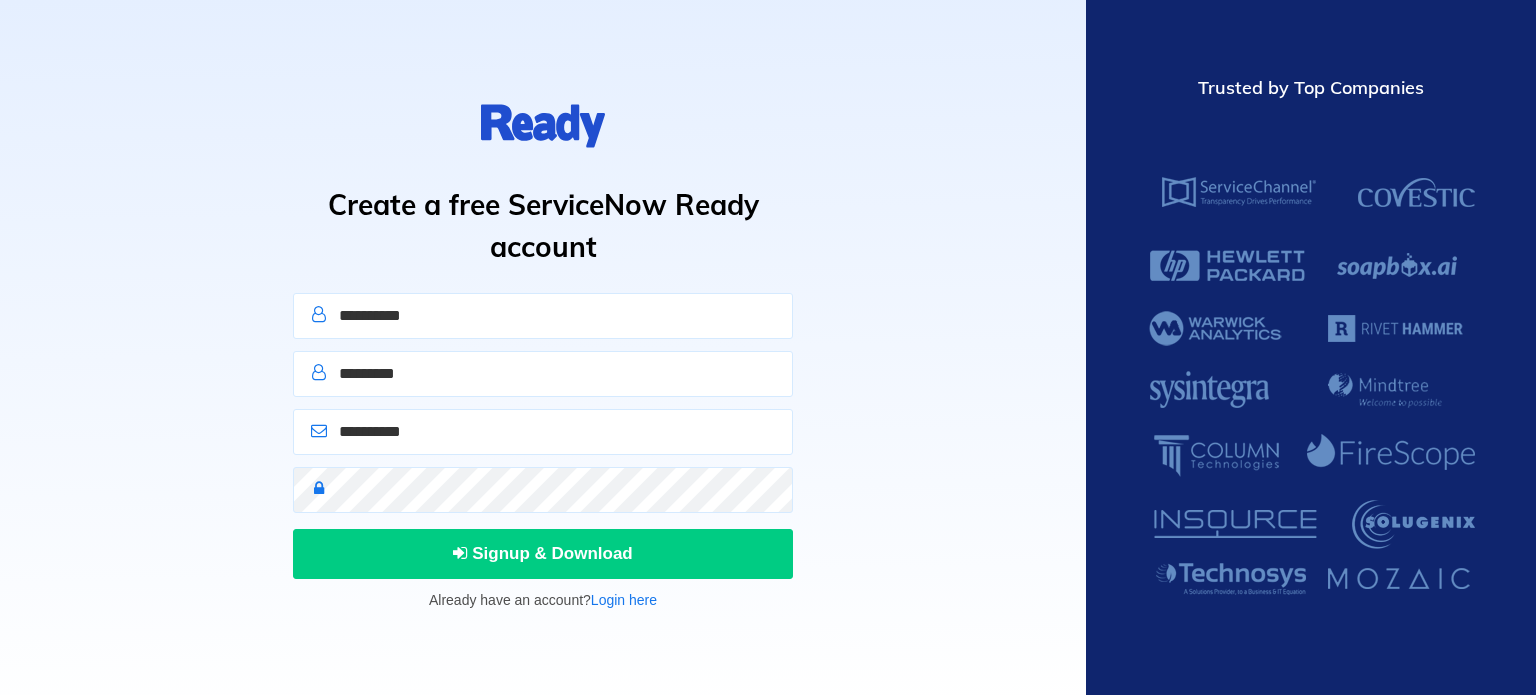 type on "*****" 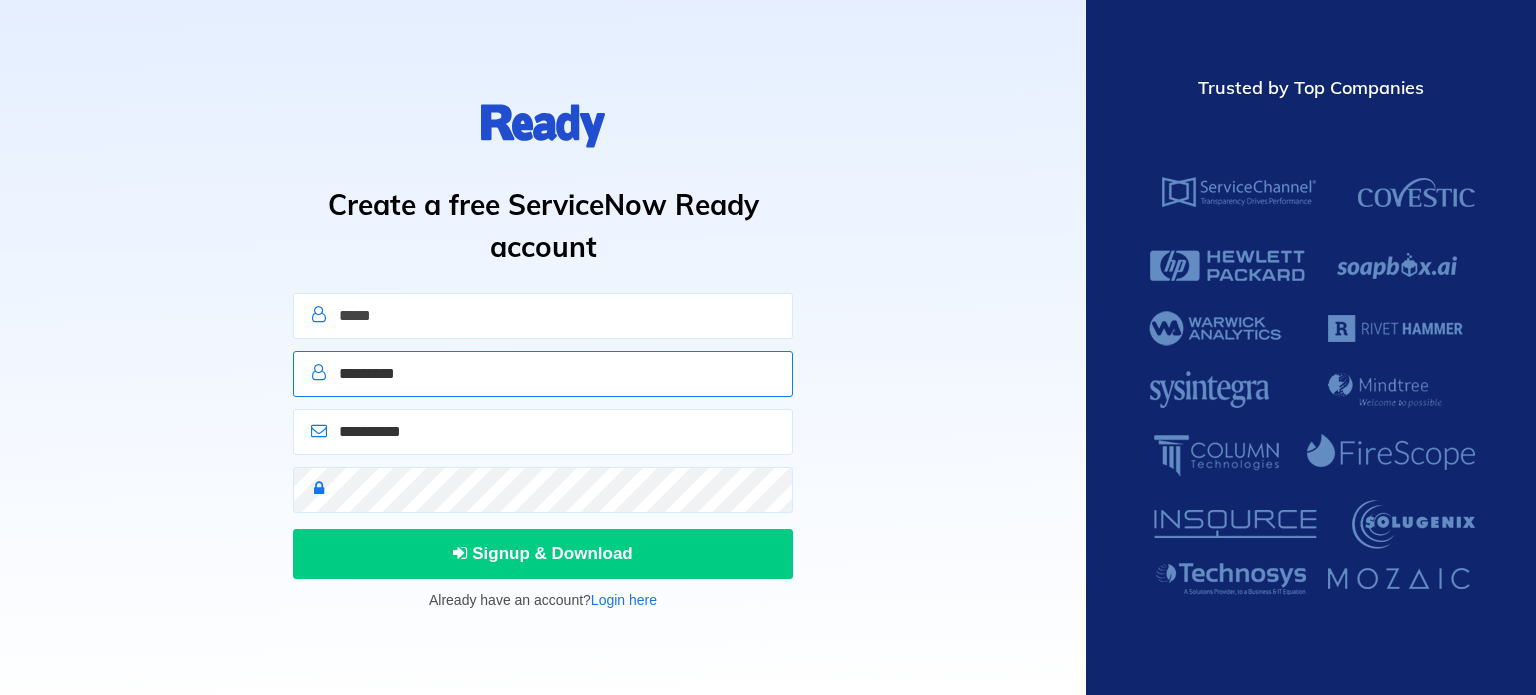 type on "******" 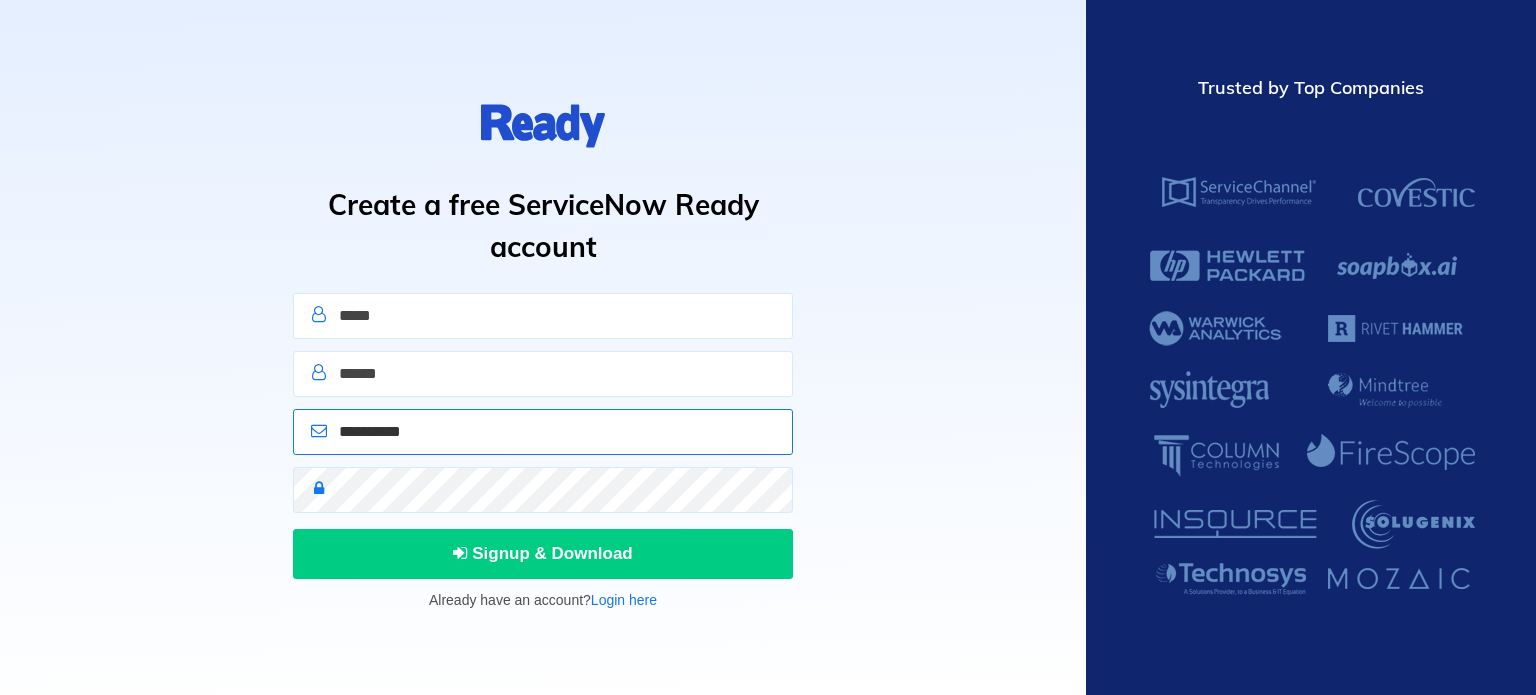 type on "**********" 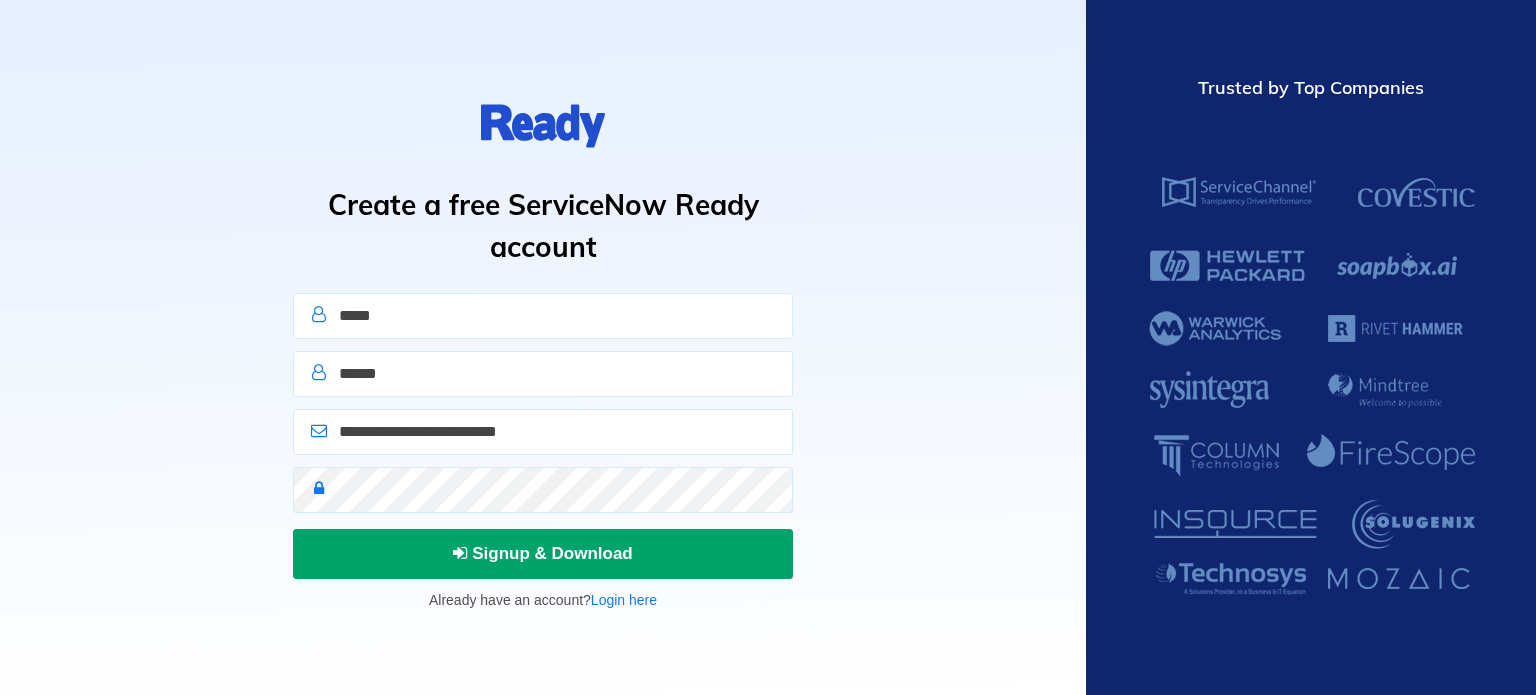 click on "Signup & Download" at bounding box center (543, 553) 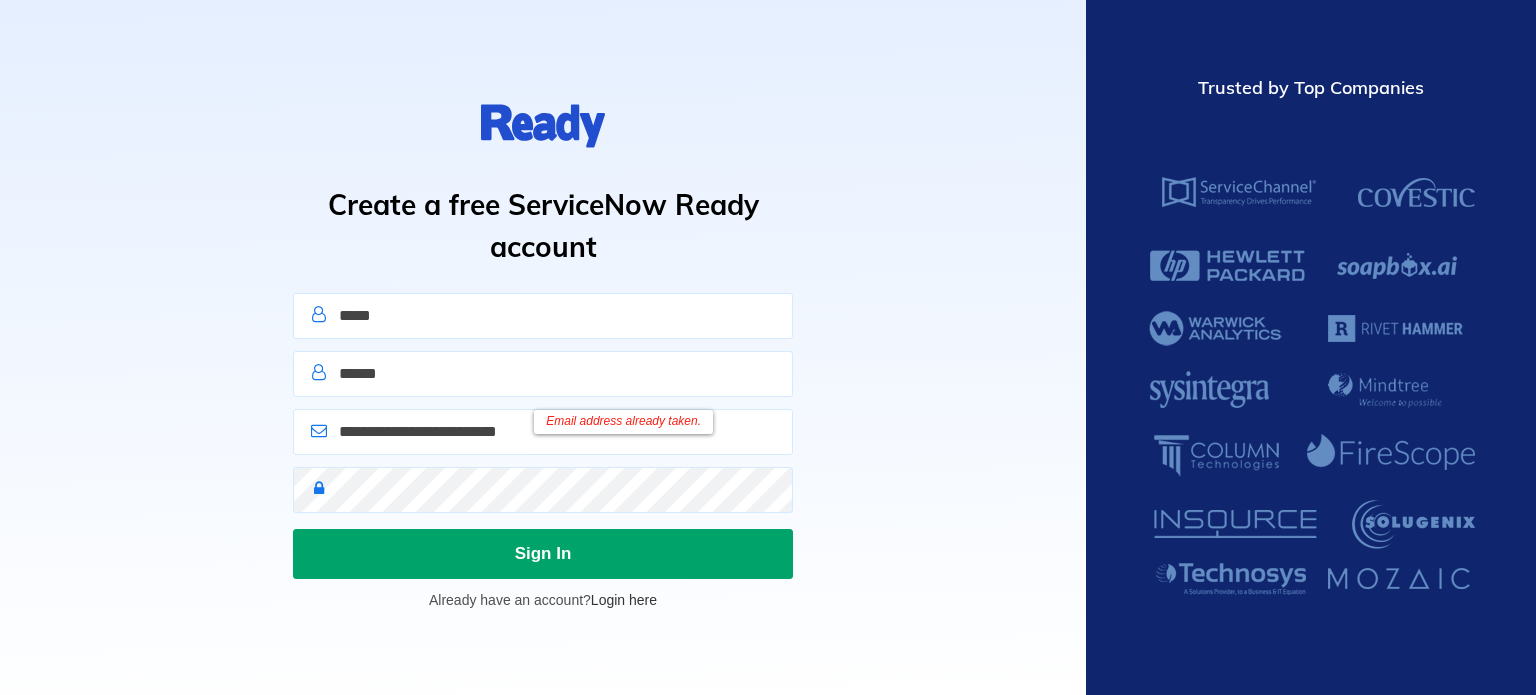 click on "Login here" at bounding box center [624, 600] 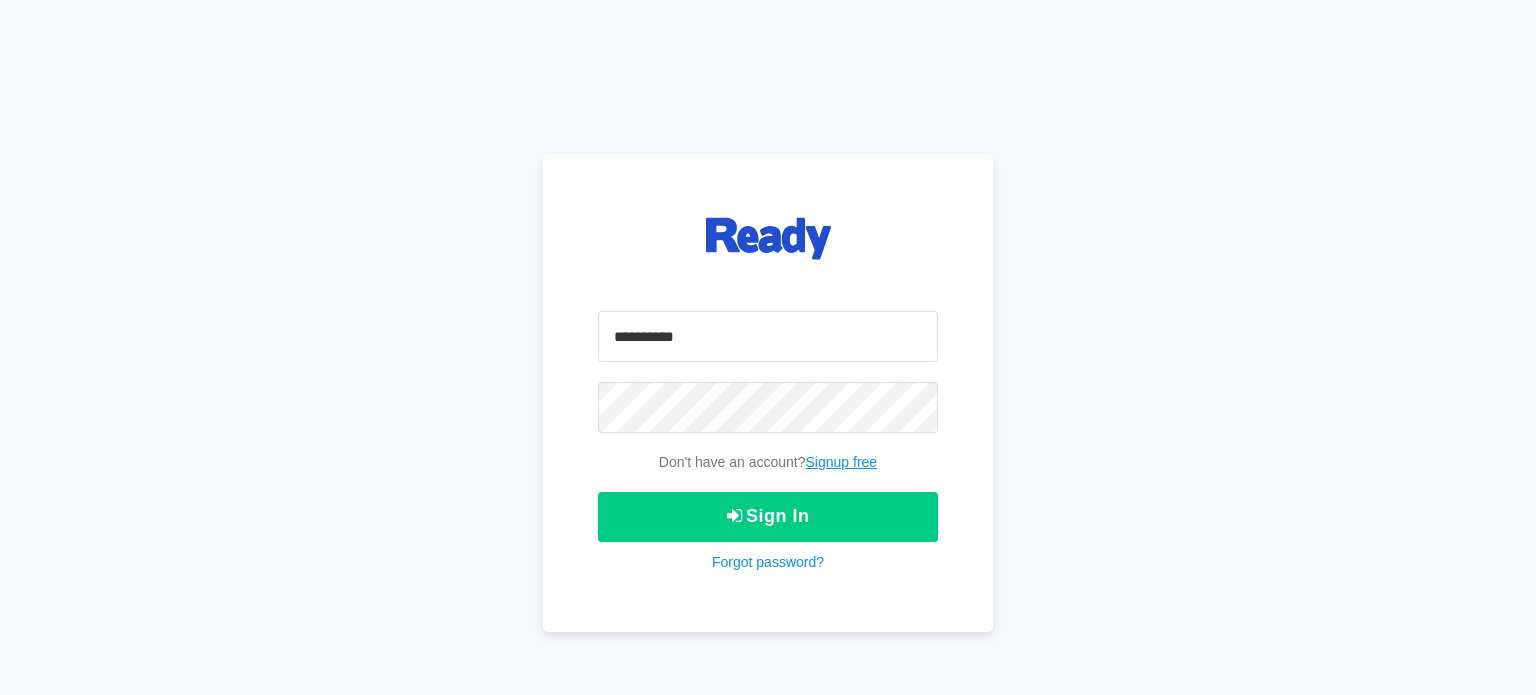 scroll, scrollTop: 0, scrollLeft: 0, axis: both 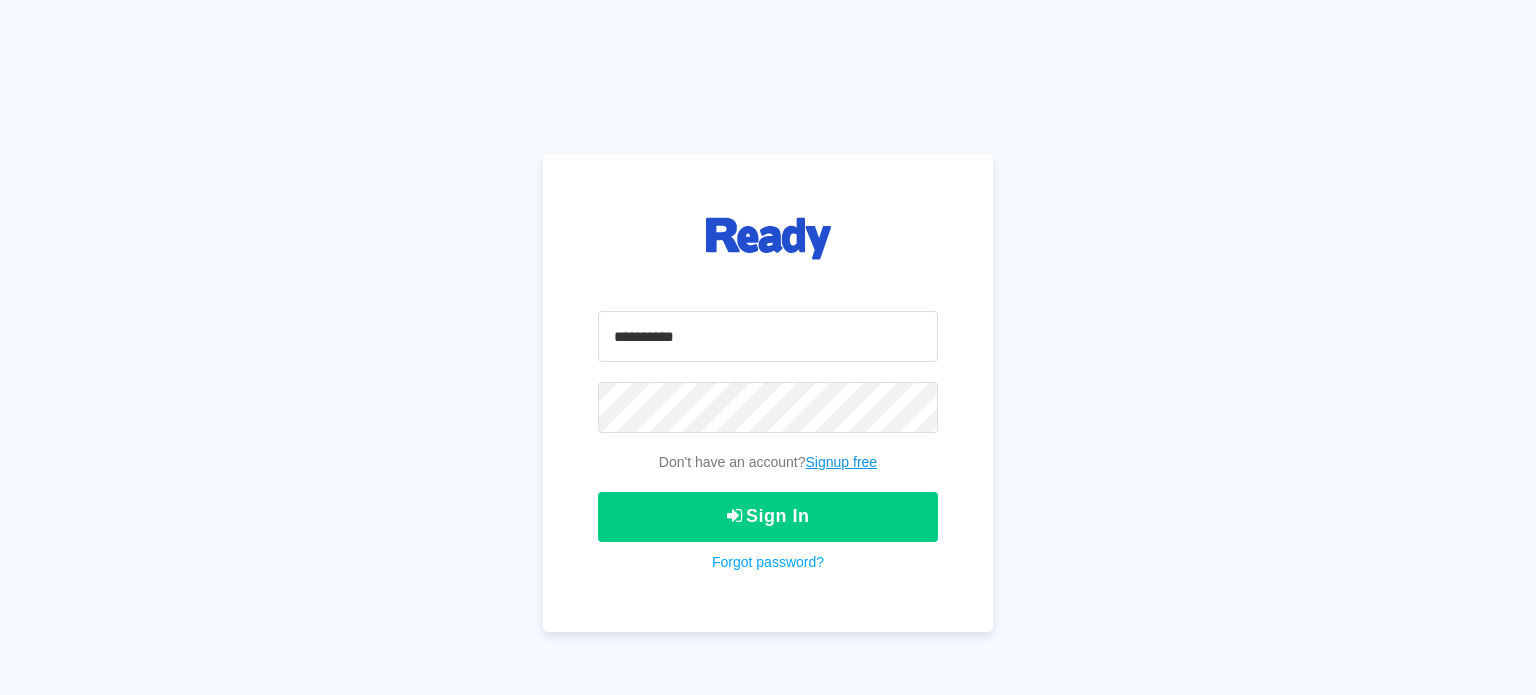 click on "Forgot password?" at bounding box center (768, 562) 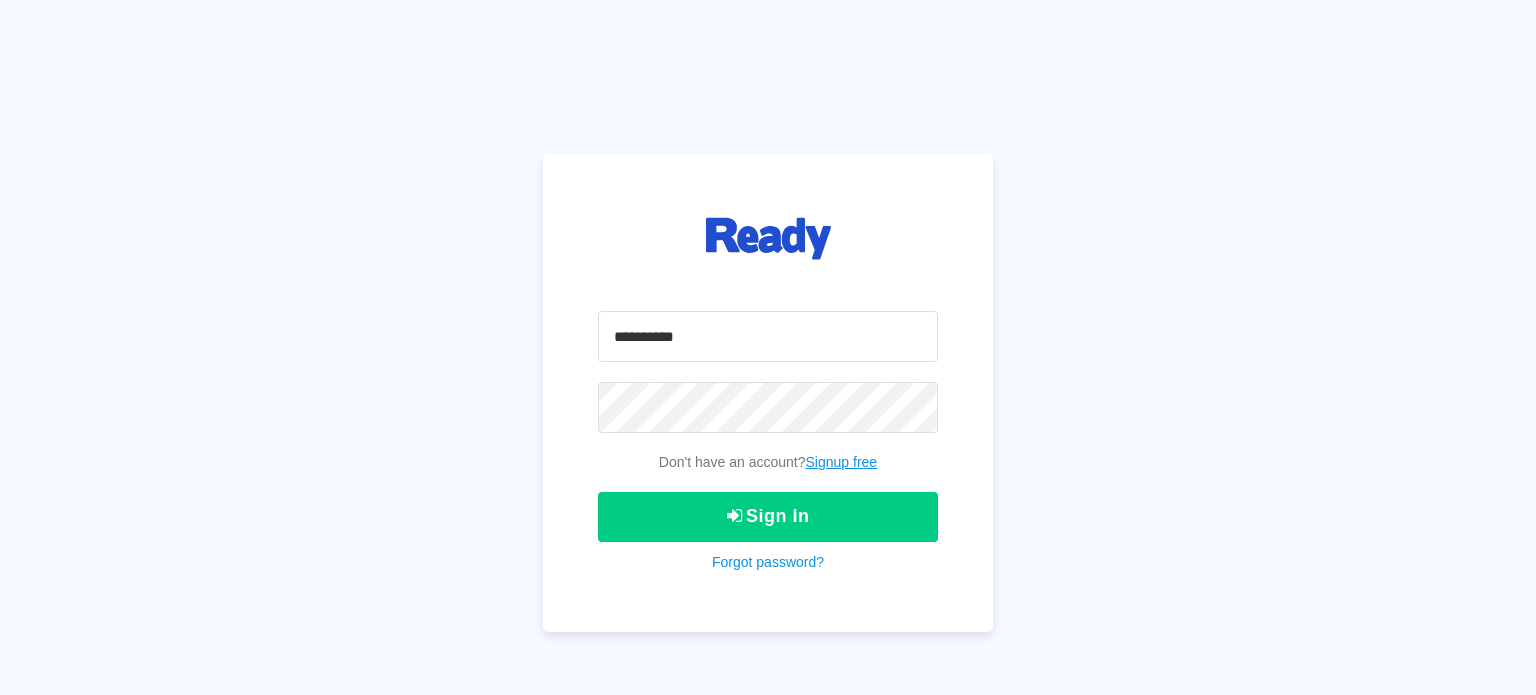 scroll, scrollTop: 0, scrollLeft: 0, axis: both 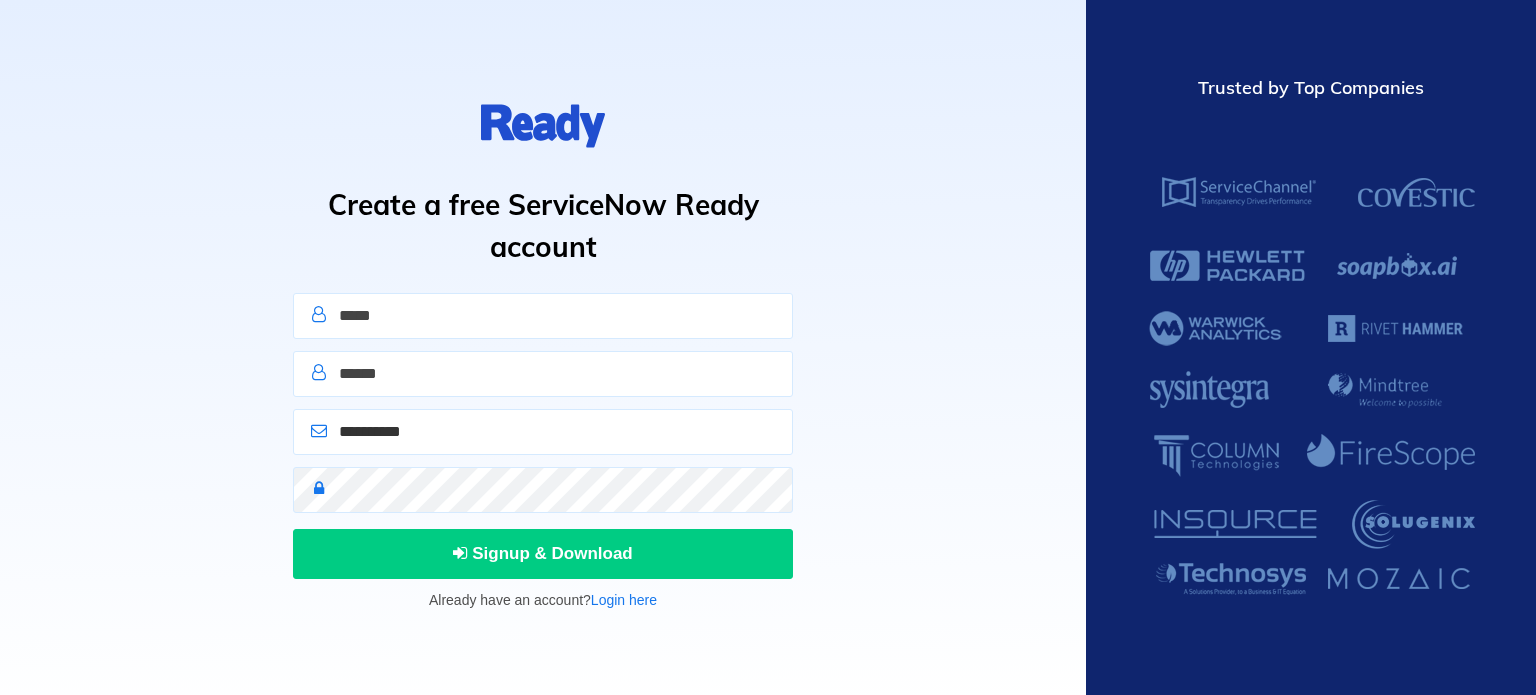 click on "*****" at bounding box center (543, 316) 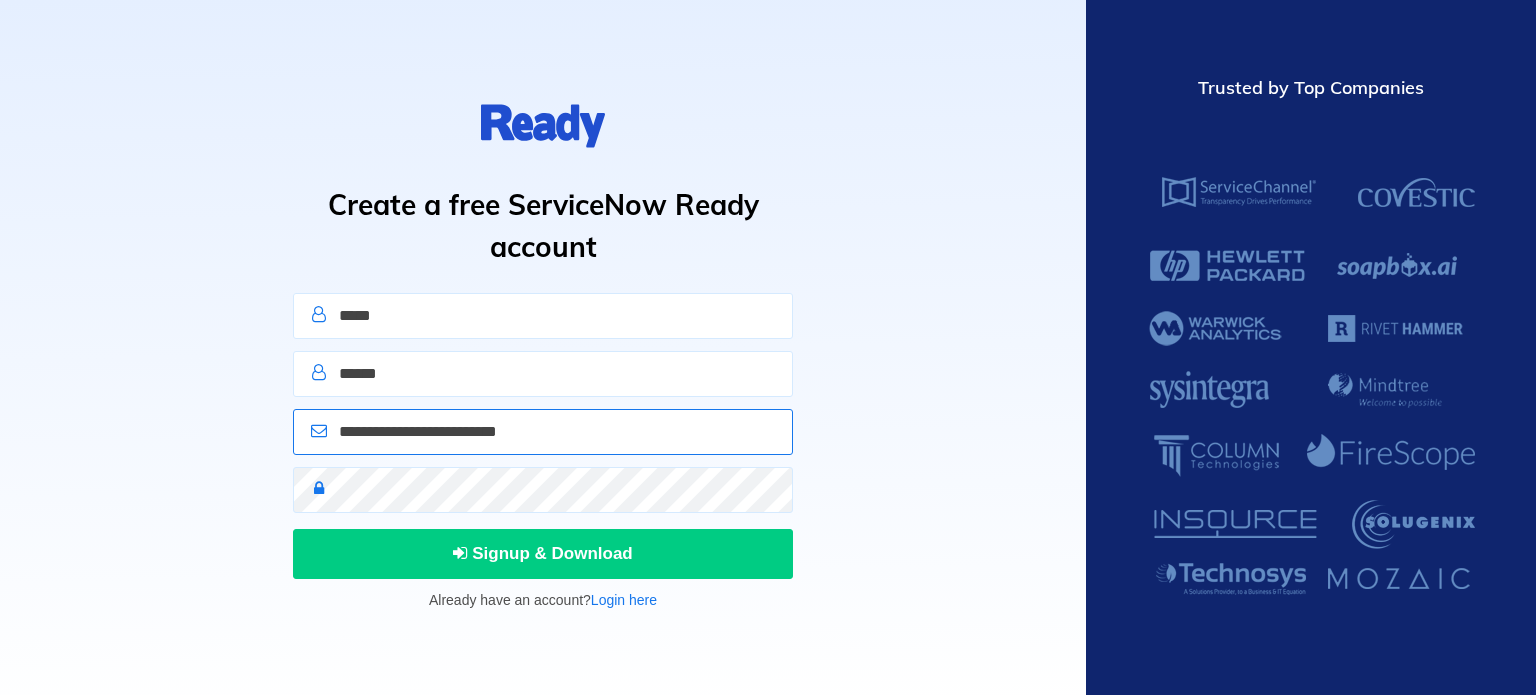 click on "**********" at bounding box center (543, 432) 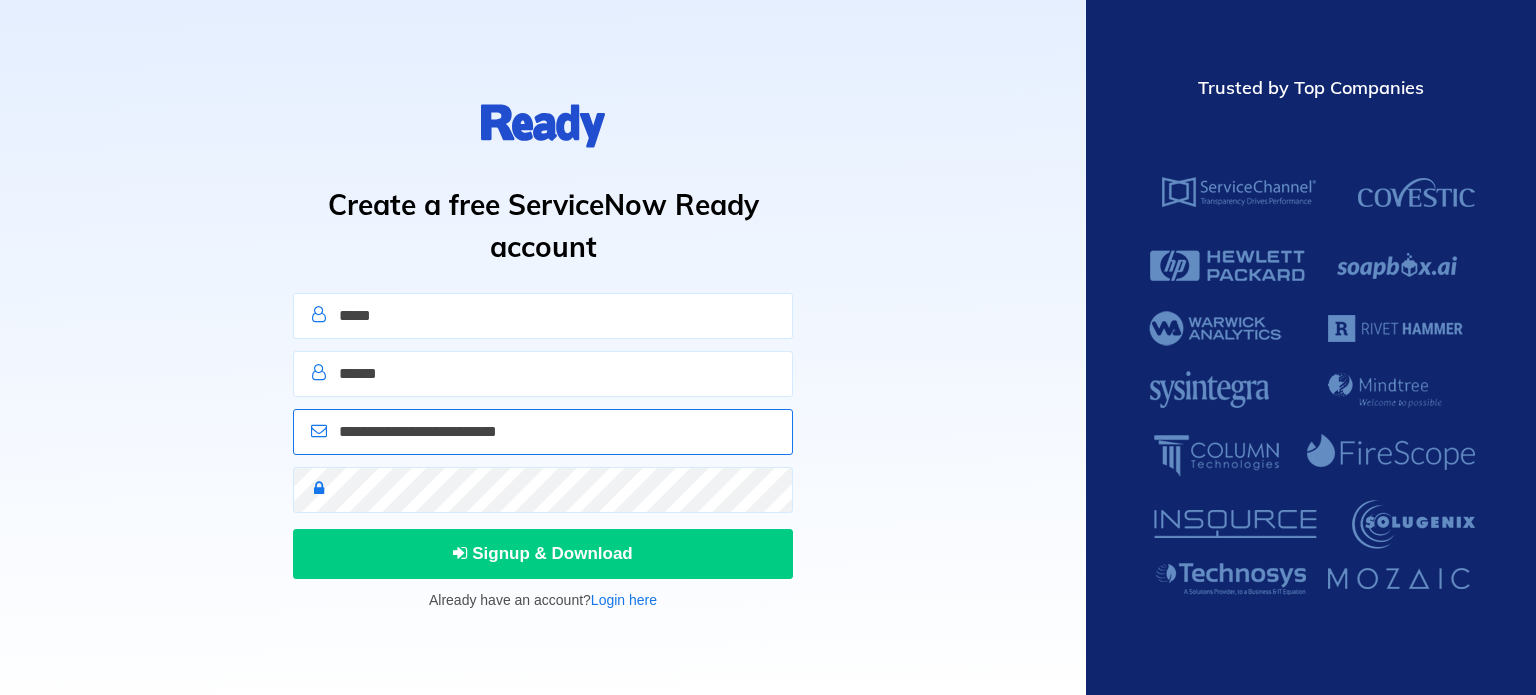 drag, startPoint x: 421, startPoint y: 435, endPoint x: 560, endPoint y: 435, distance: 139 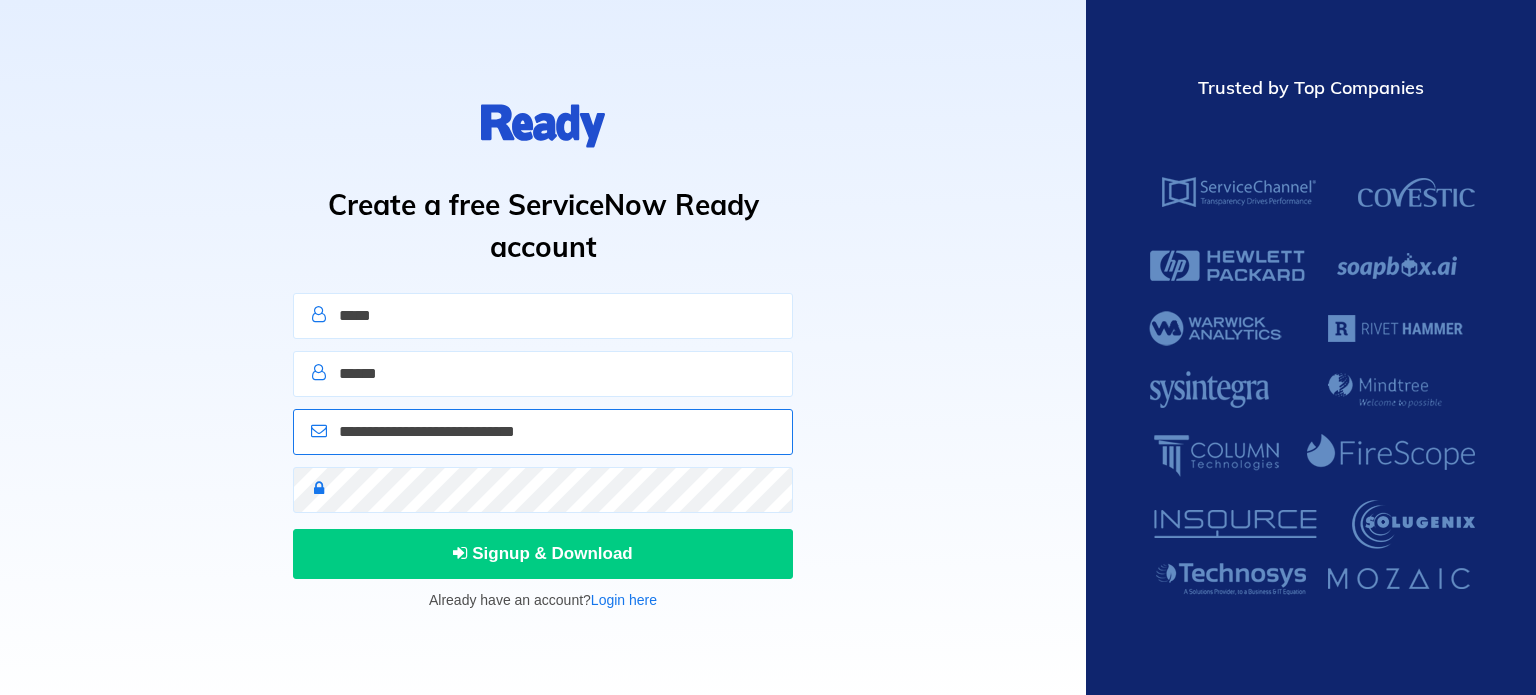 type on "**********" 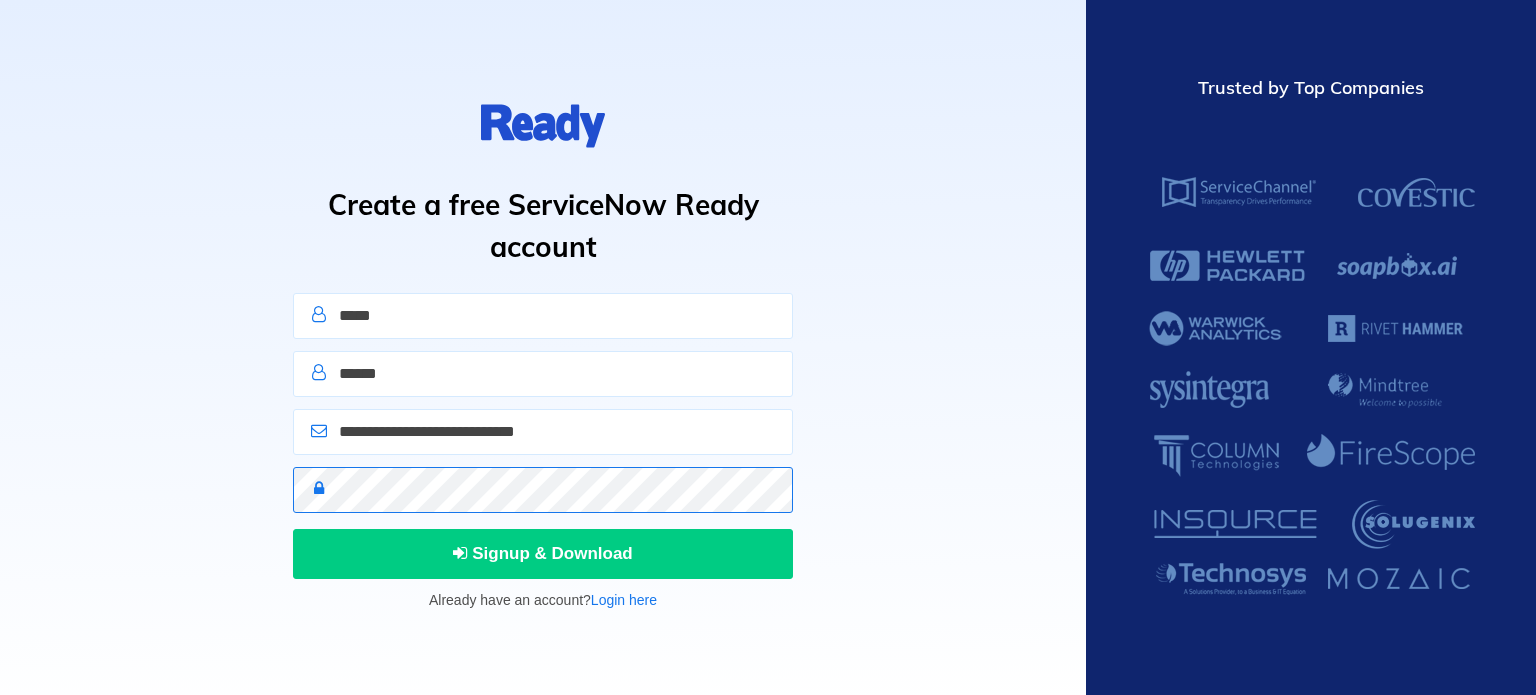 click on "Signup & Download" at bounding box center [543, 554] 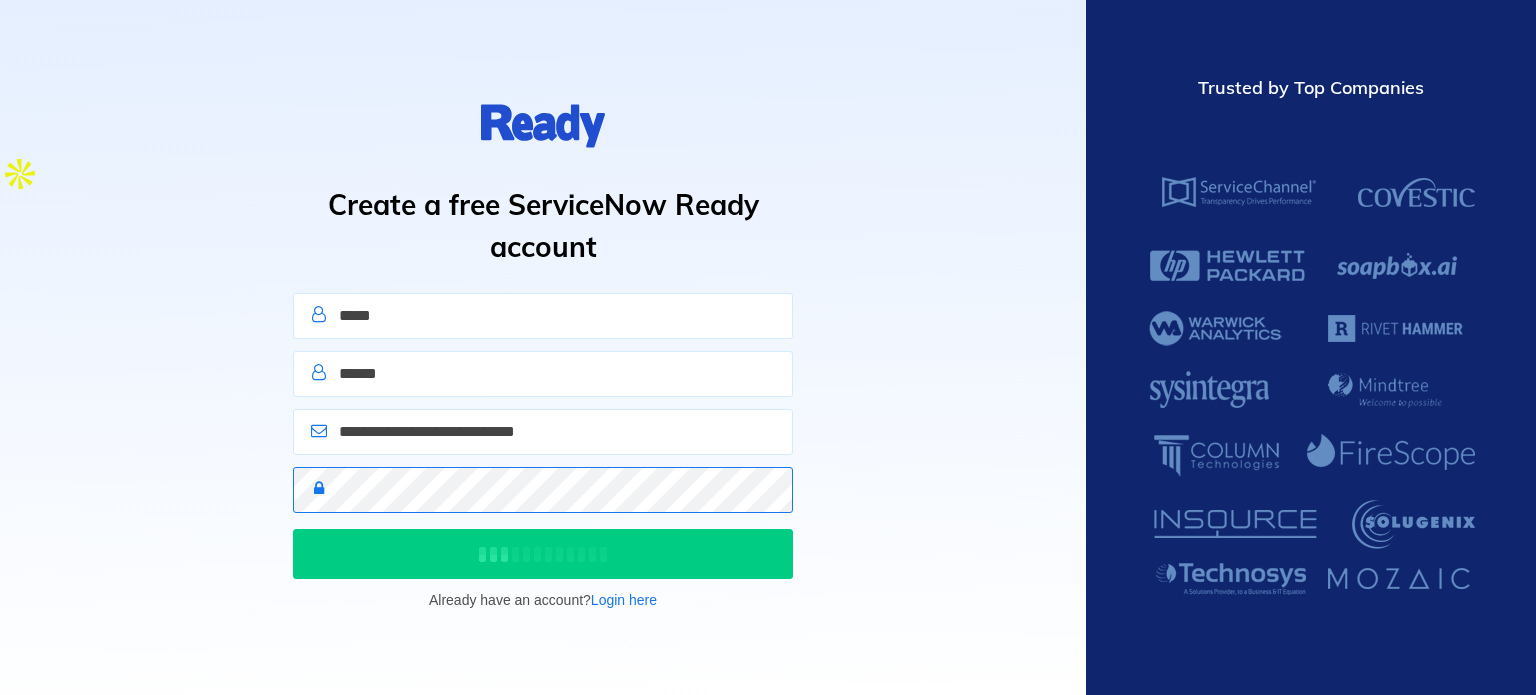 scroll, scrollTop: 0, scrollLeft: 0, axis: both 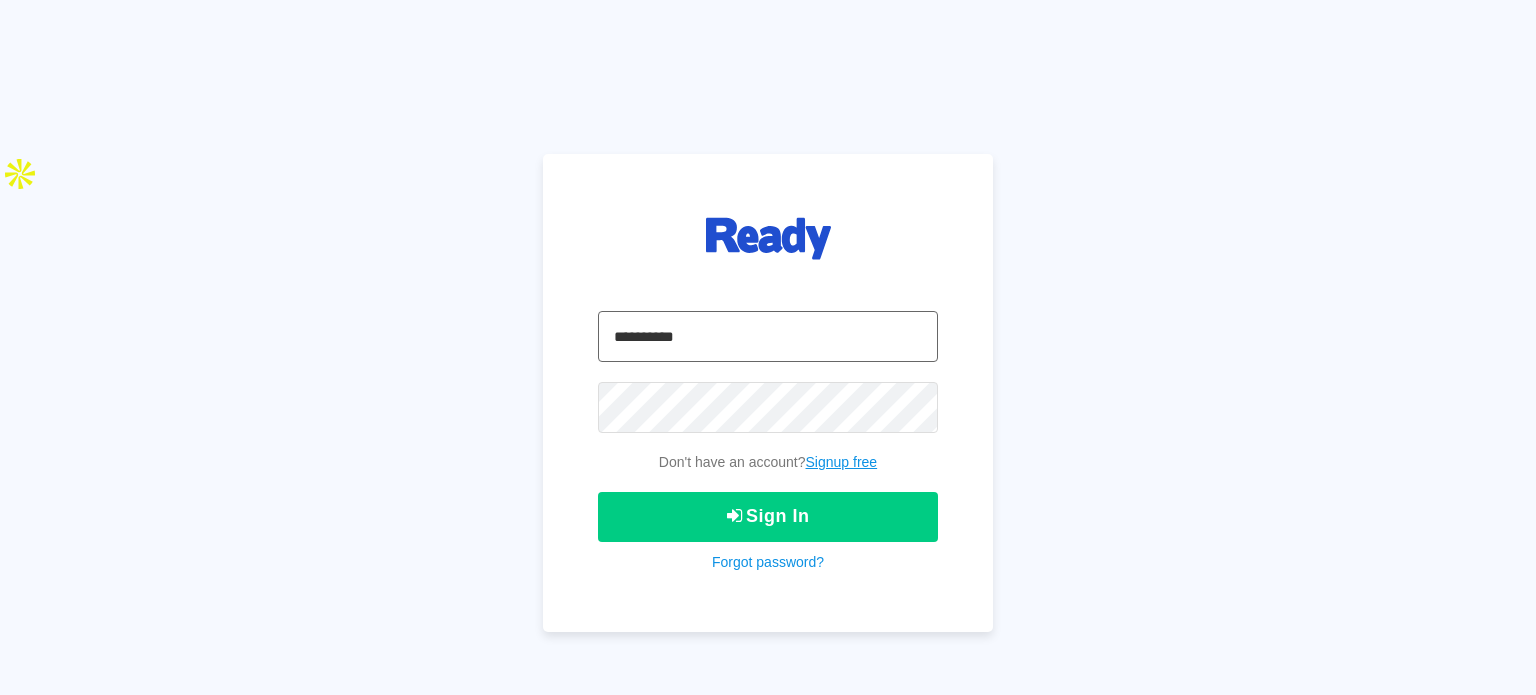 click at bounding box center (768, 336) 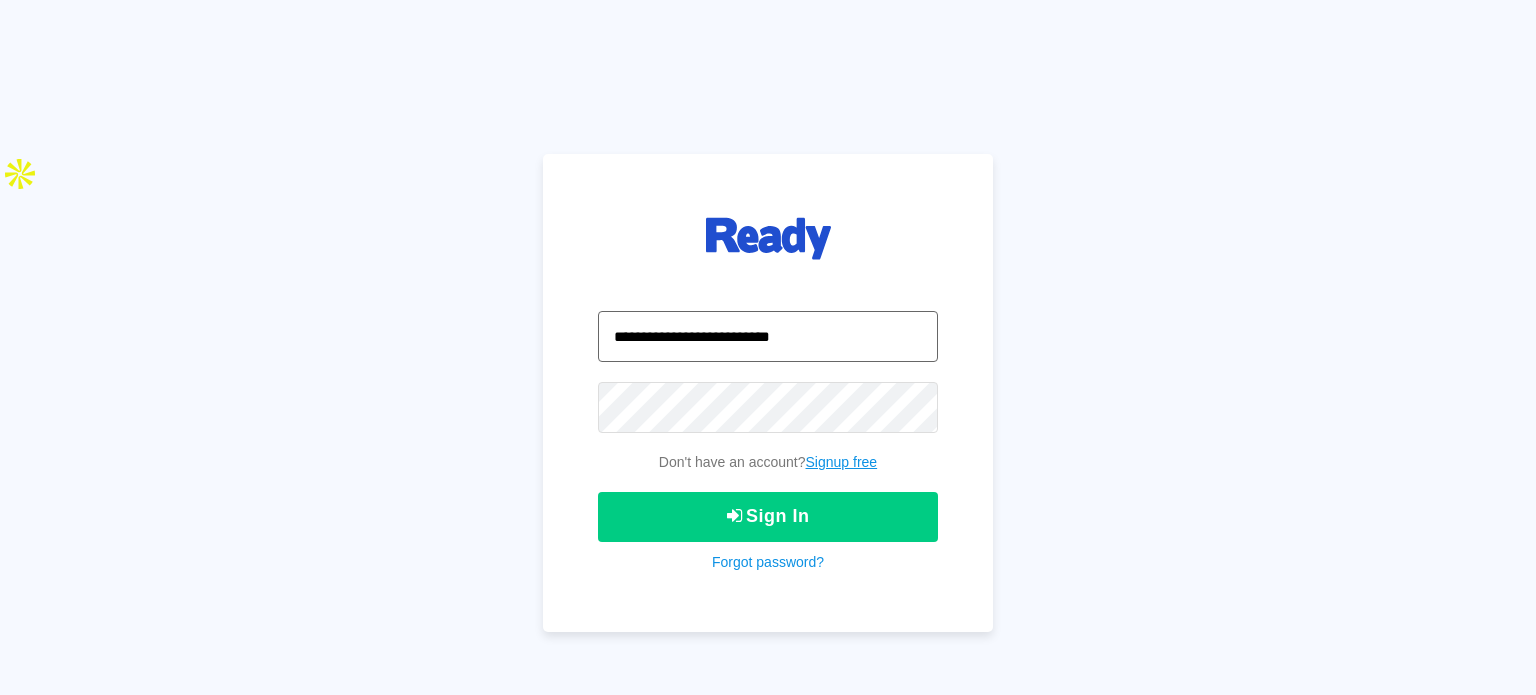 type on "**********" 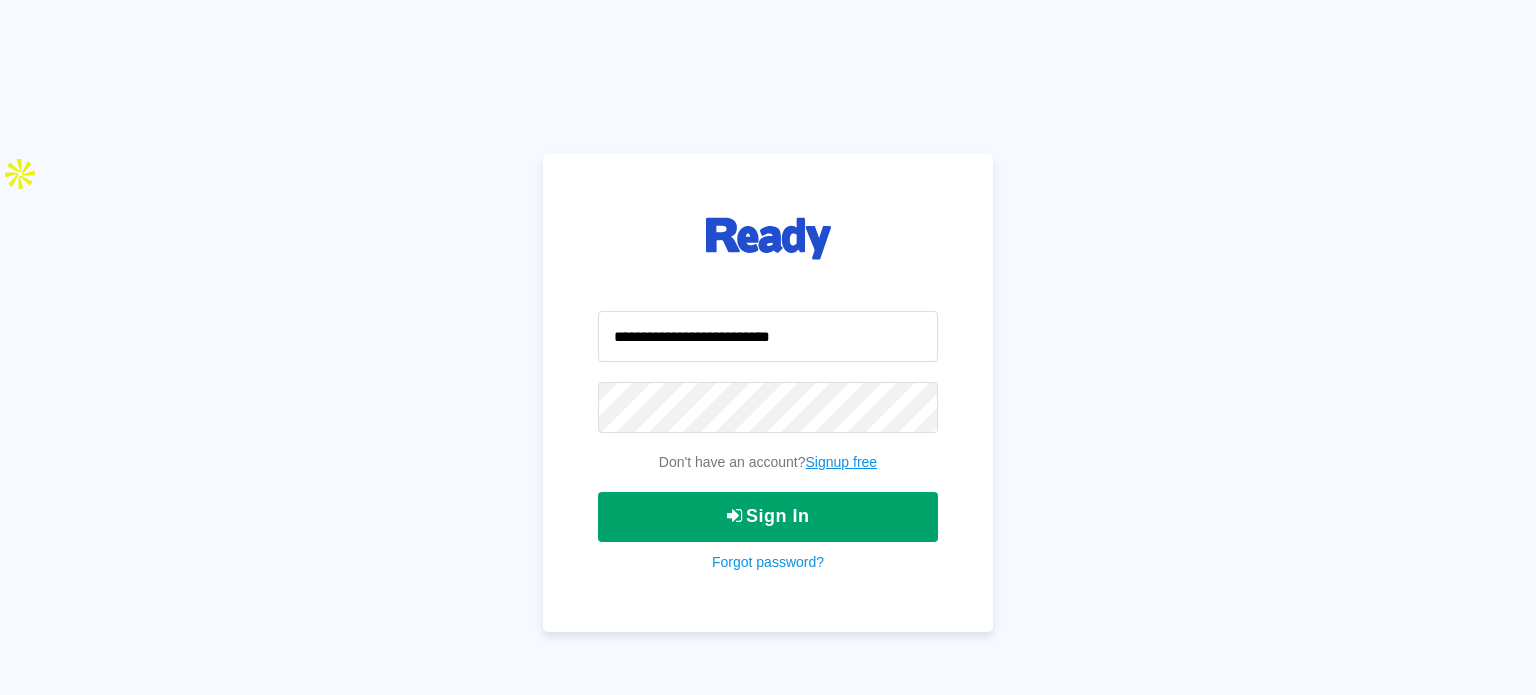 click on "Sign In" at bounding box center [768, 517] 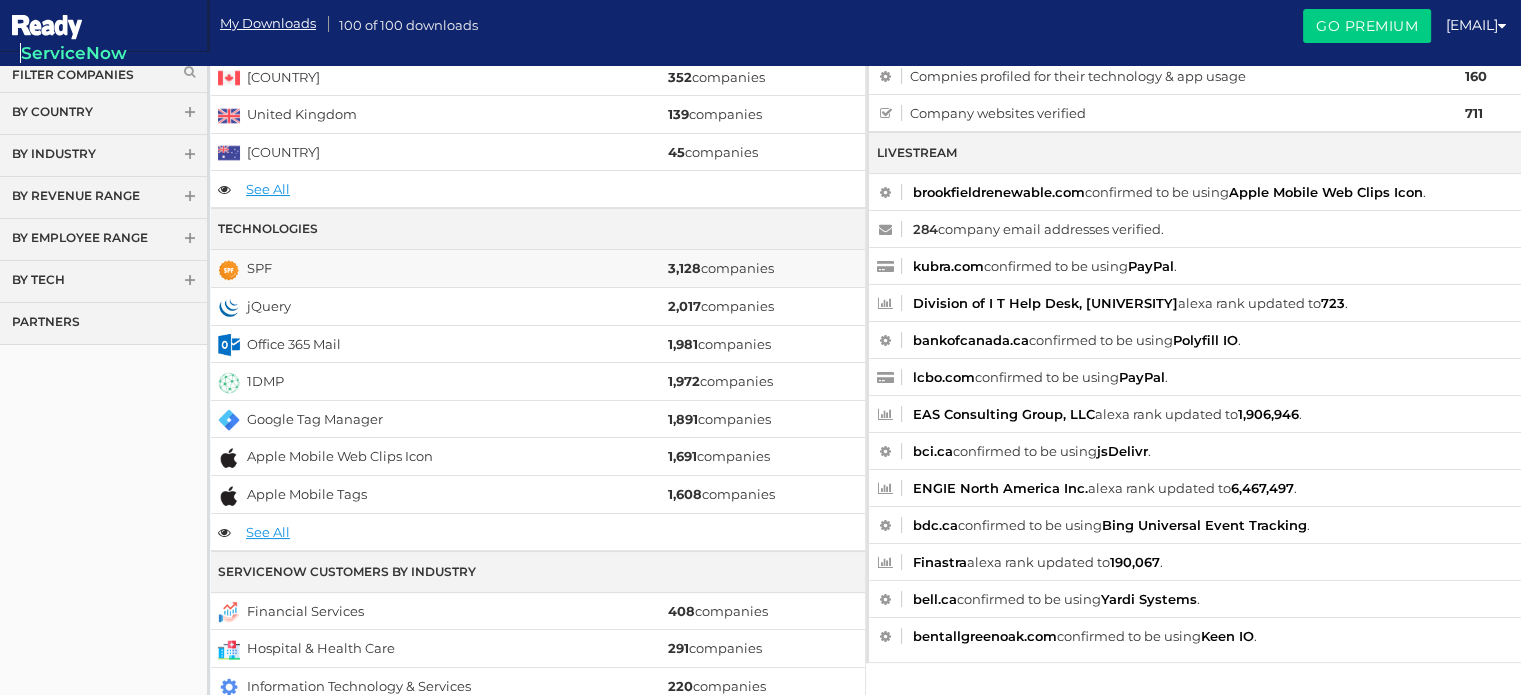 scroll, scrollTop: 200, scrollLeft: 0, axis: vertical 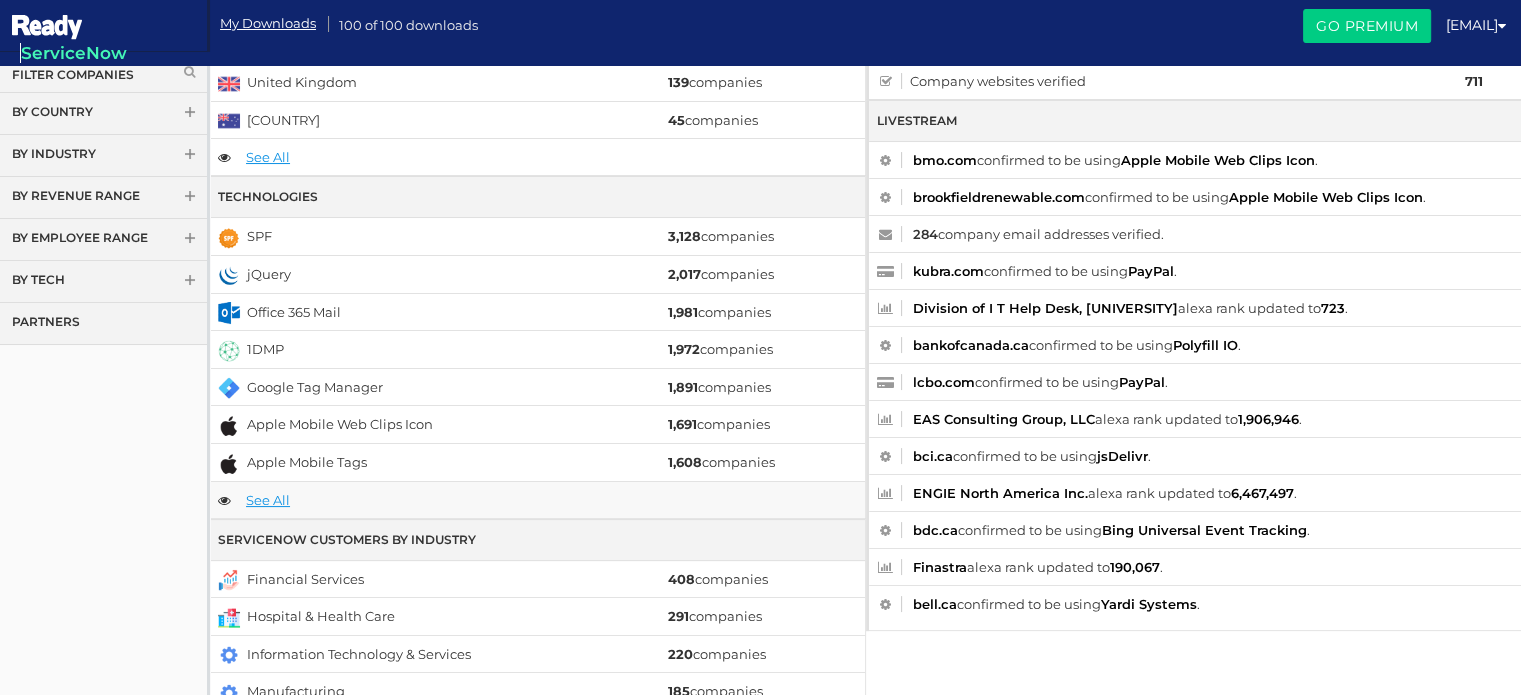 click on "See All" at bounding box center (268, 500) 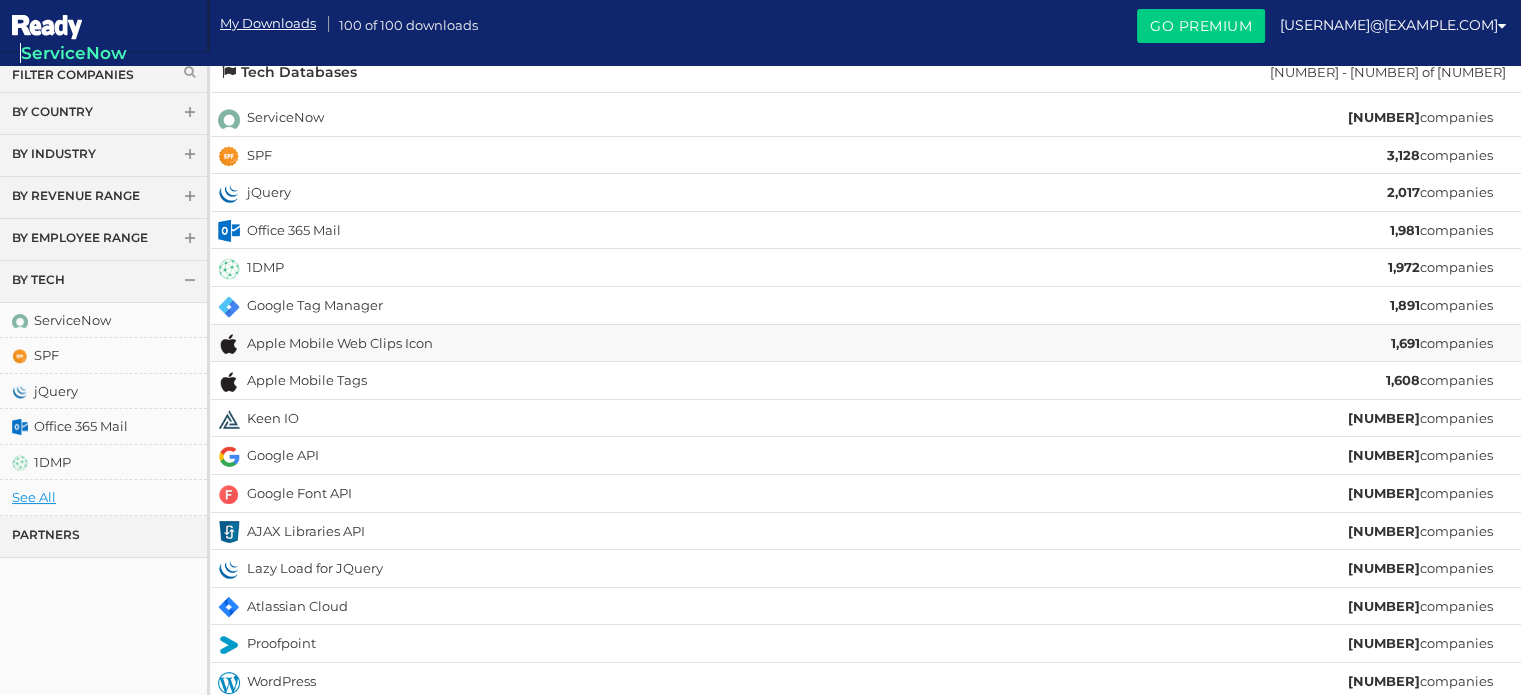 scroll, scrollTop: 0, scrollLeft: 0, axis: both 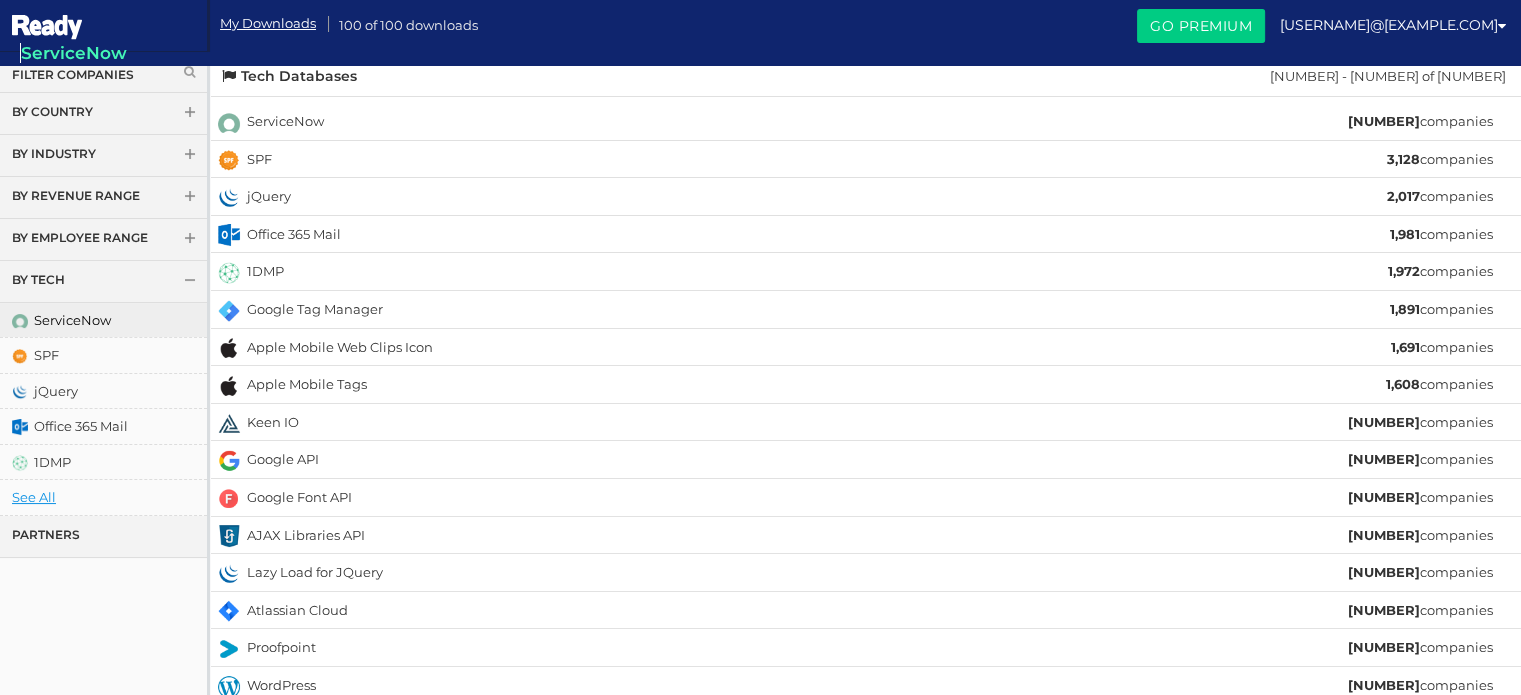 click on "ServiceNow" at bounding box center [103, 320] 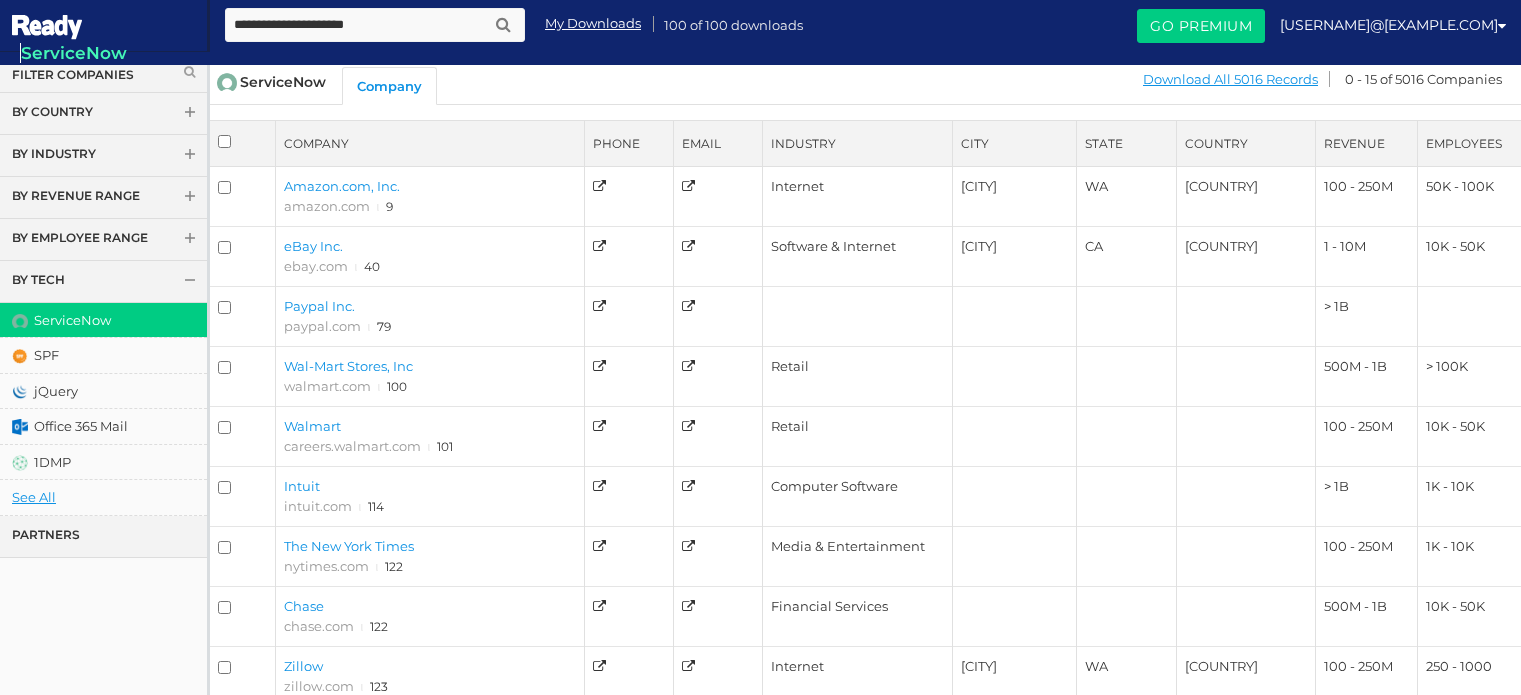 scroll, scrollTop: 0, scrollLeft: 0, axis: both 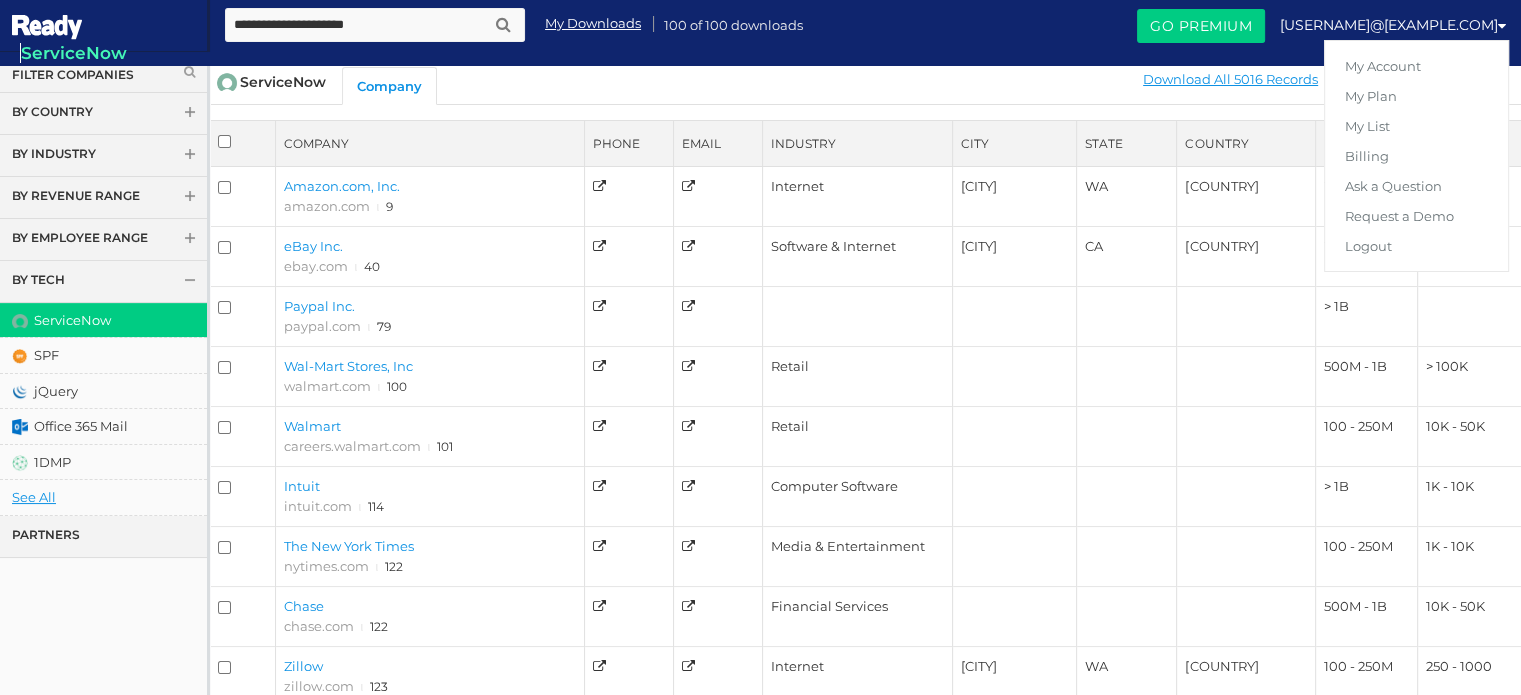 click on "vikas@apnconsultinginc.com" at bounding box center (1393, 25) 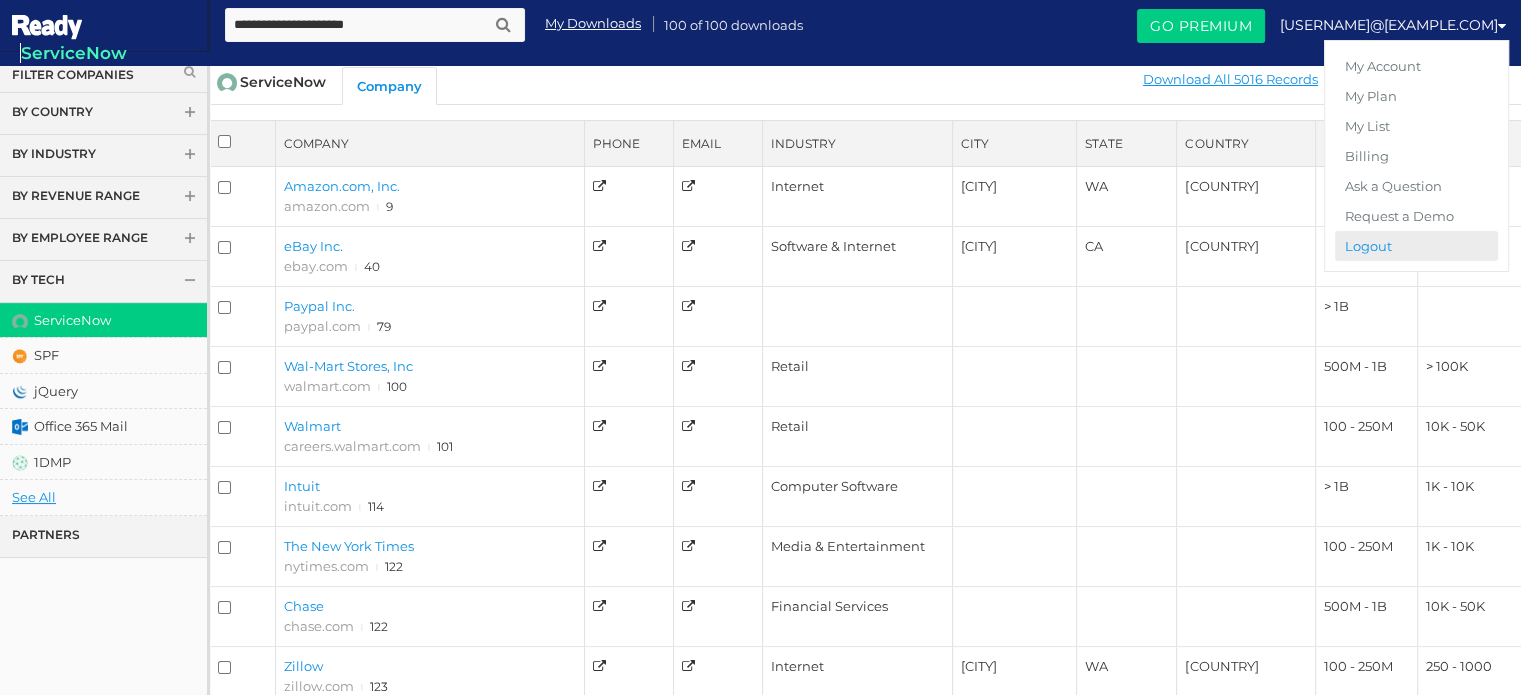 click on "Logout" at bounding box center [1416, 246] 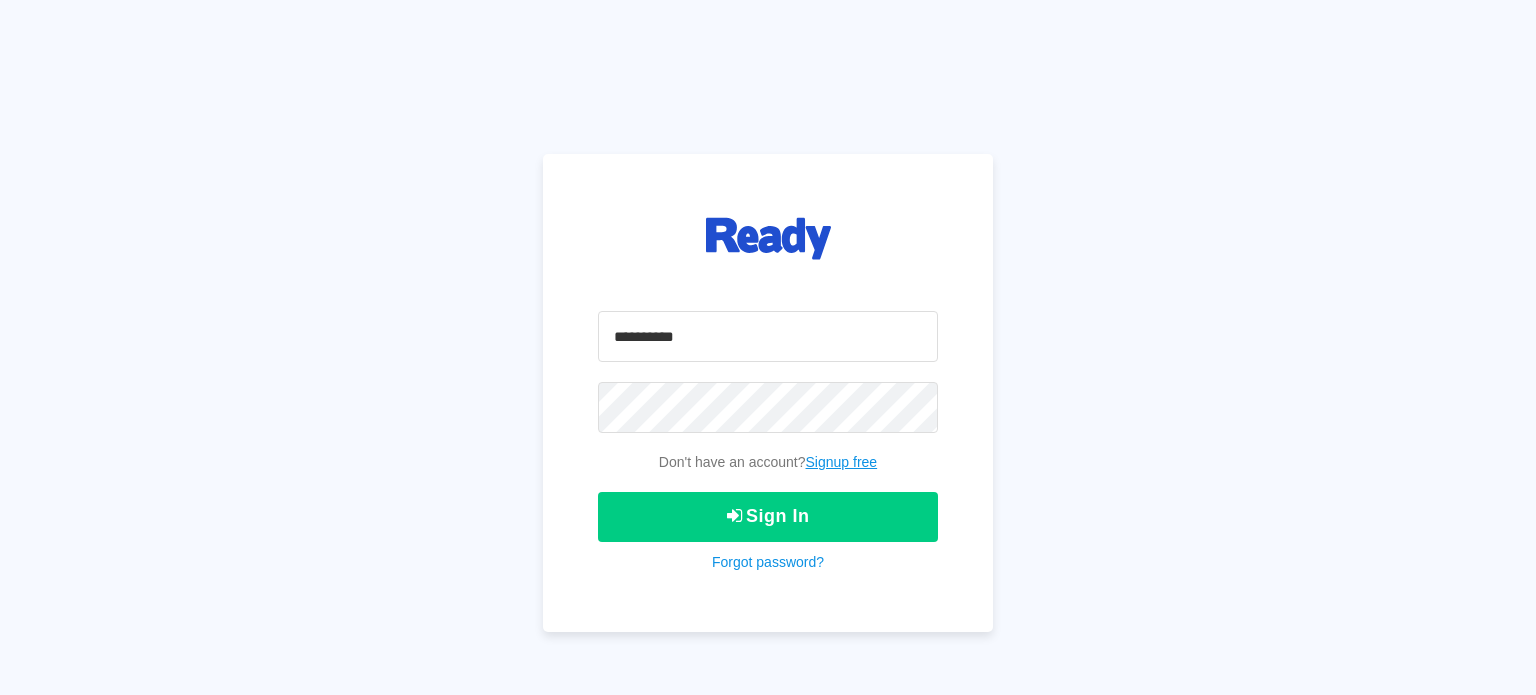 scroll, scrollTop: 0, scrollLeft: 0, axis: both 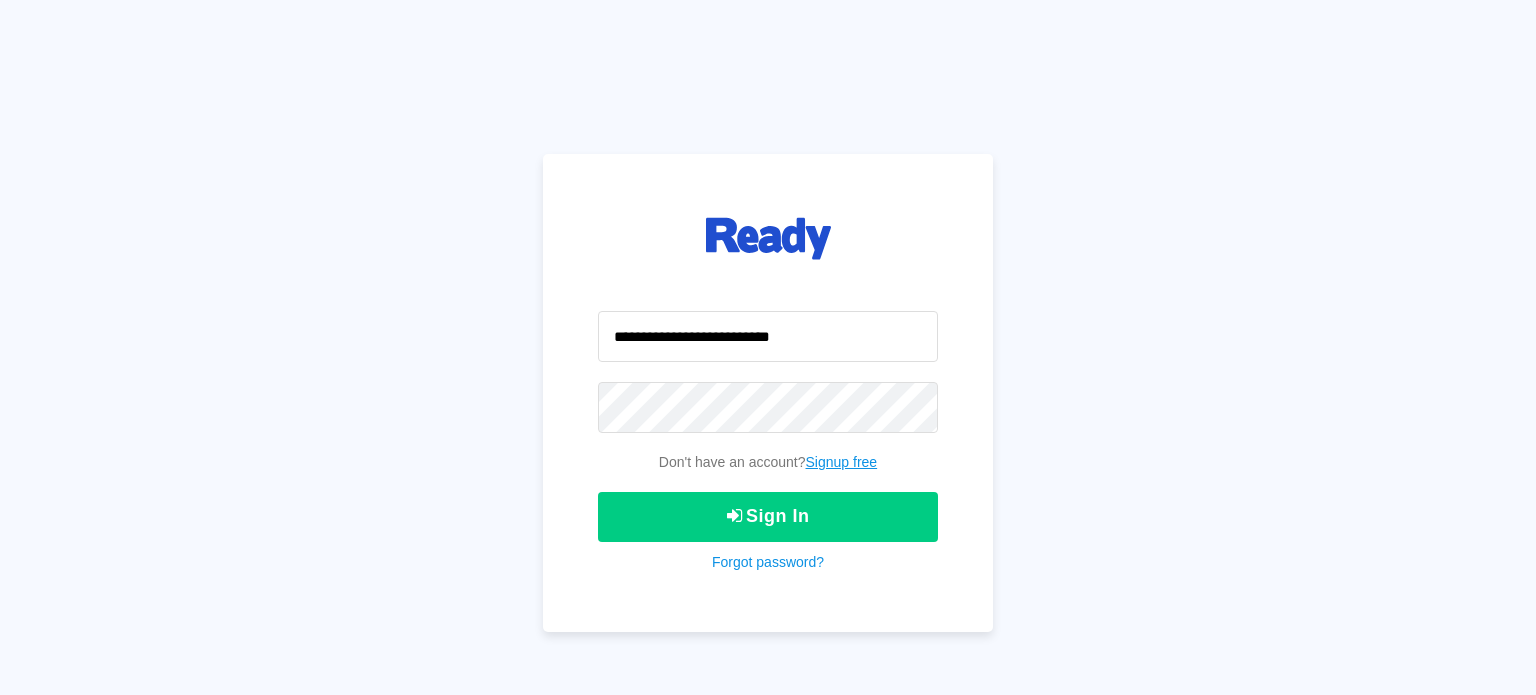click on "**********" at bounding box center (768, 336) 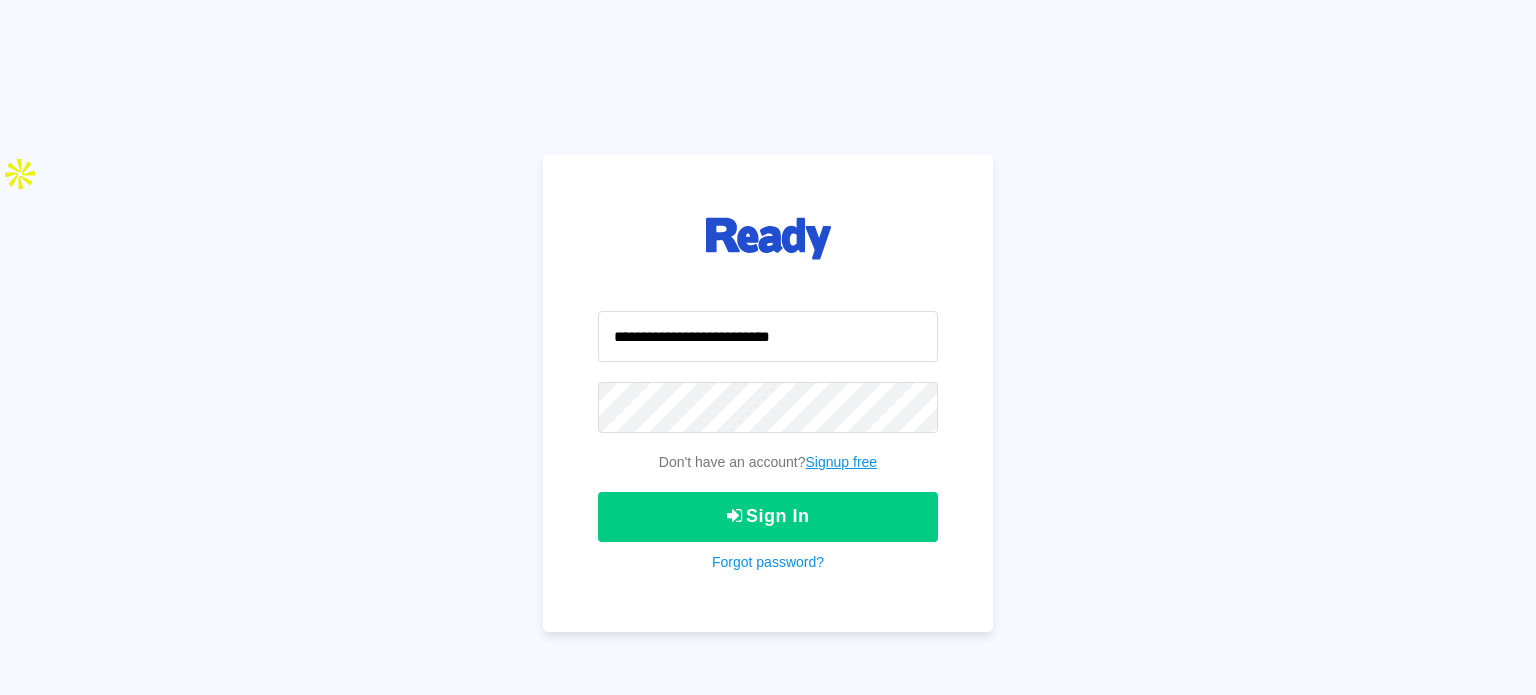 scroll, scrollTop: 0, scrollLeft: 0, axis: both 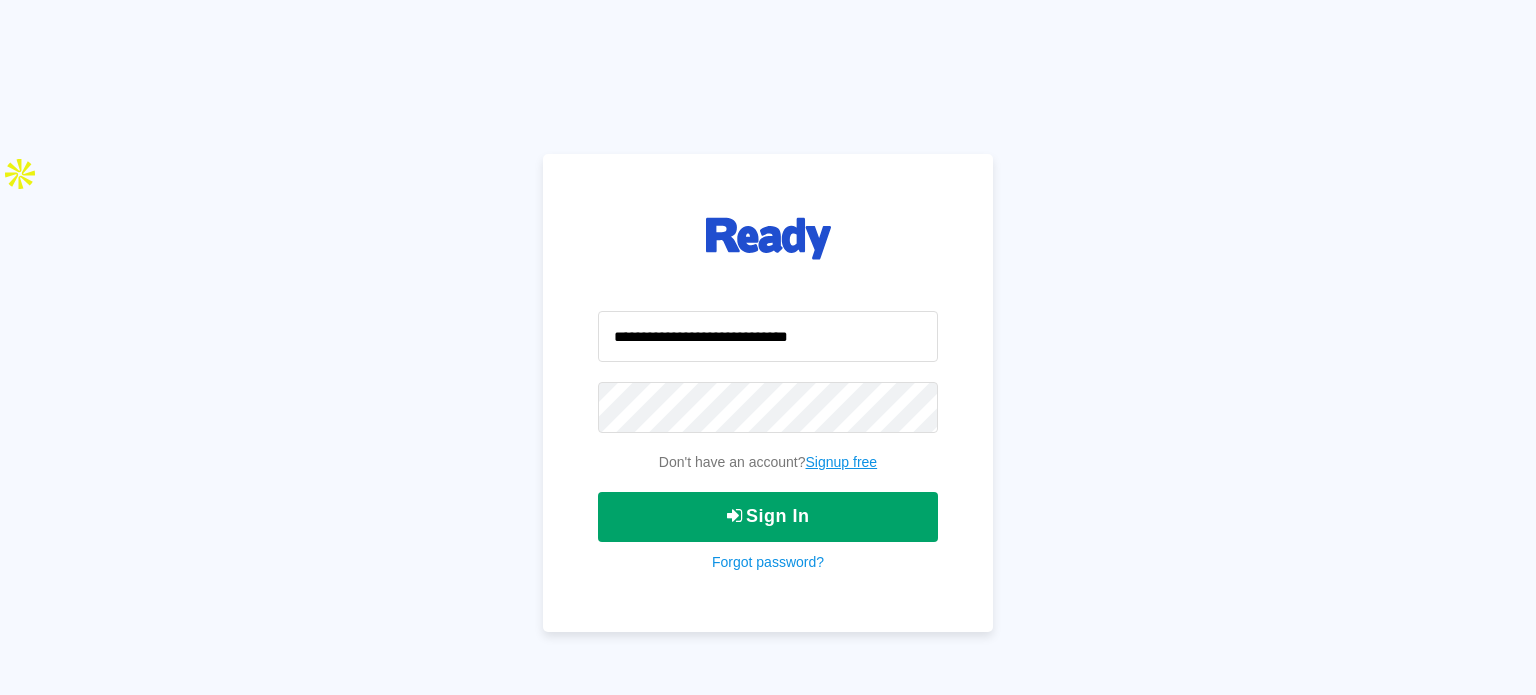 click on "Sign In" at bounding box center (768, 517) 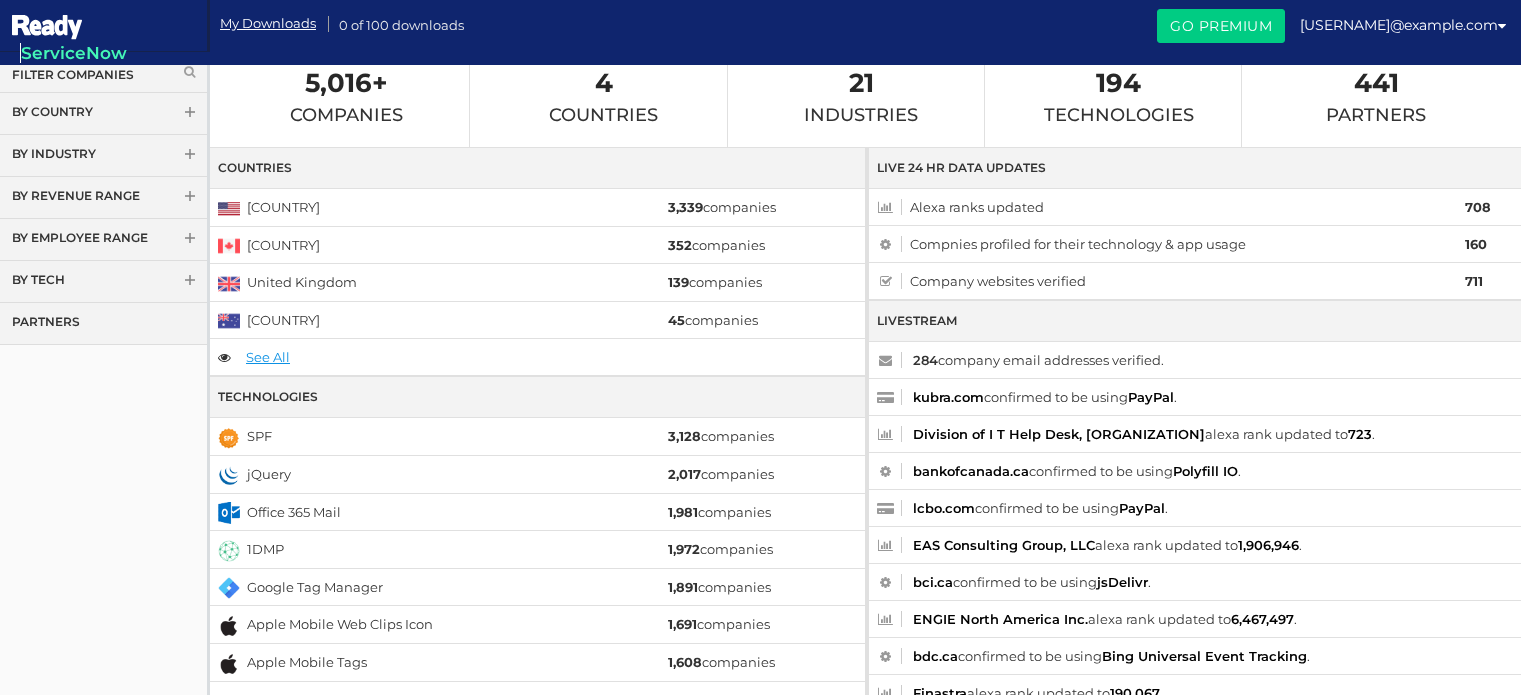 scroll, scrollTop: 0, scrollLeft: 0, axis: both 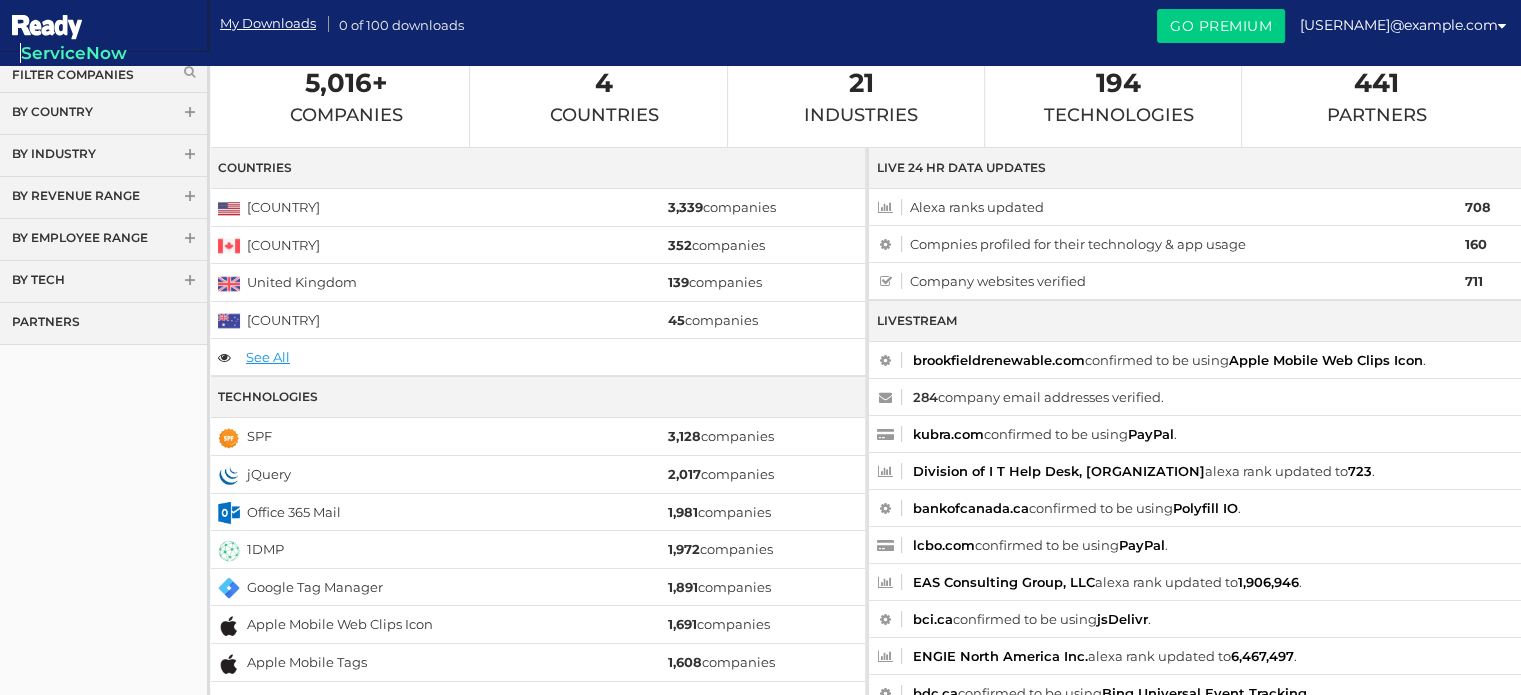 click at bounding box center (190, 282) 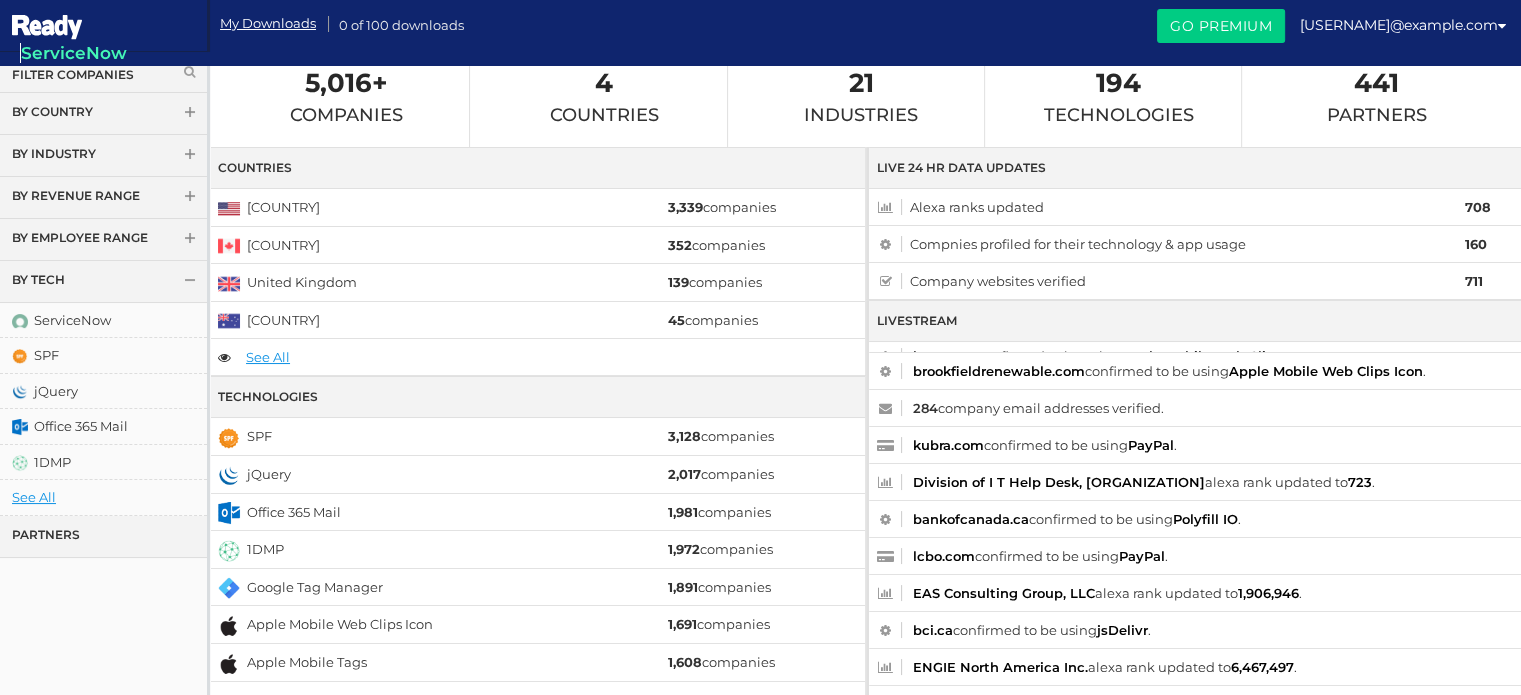 scroll, scrollTop: 0, scrollLeft: 0, axis: both 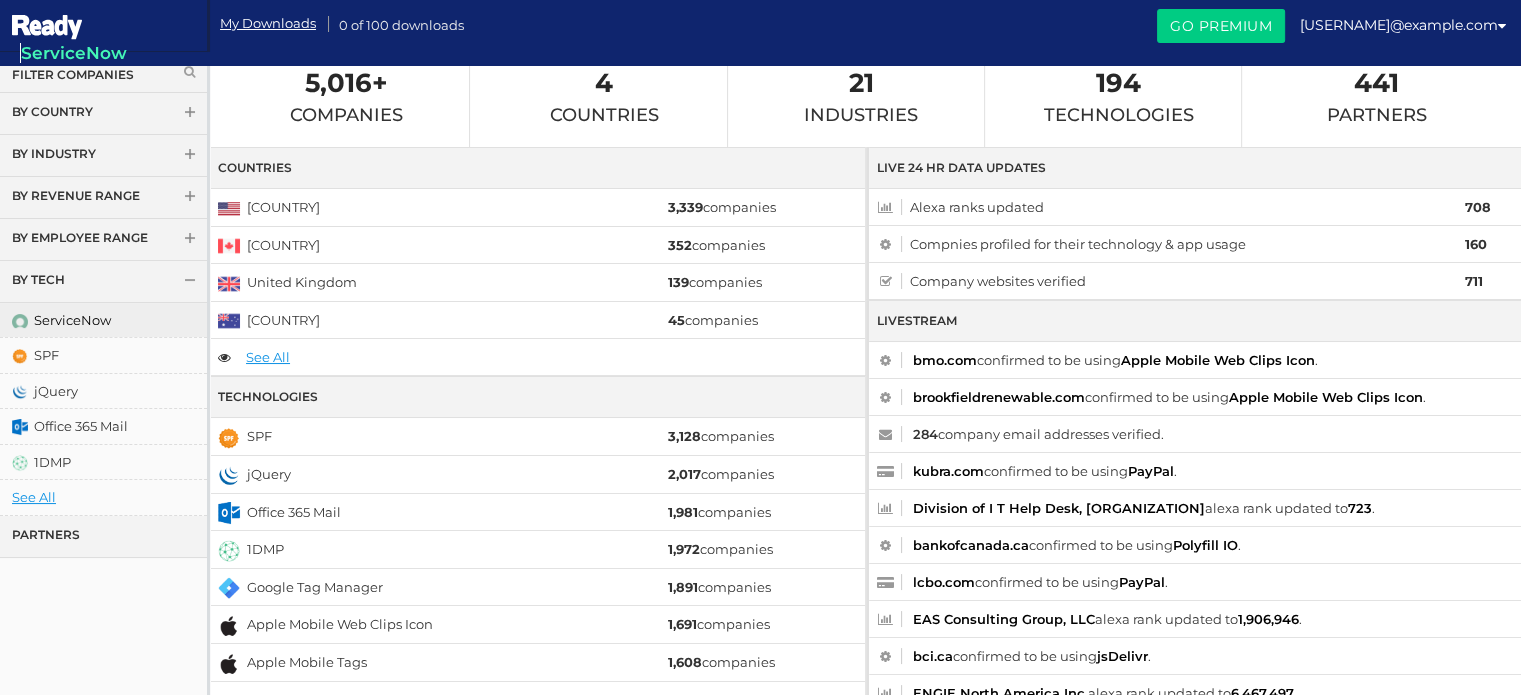 click on "ServiceNow" at bounding box center [103, 320] 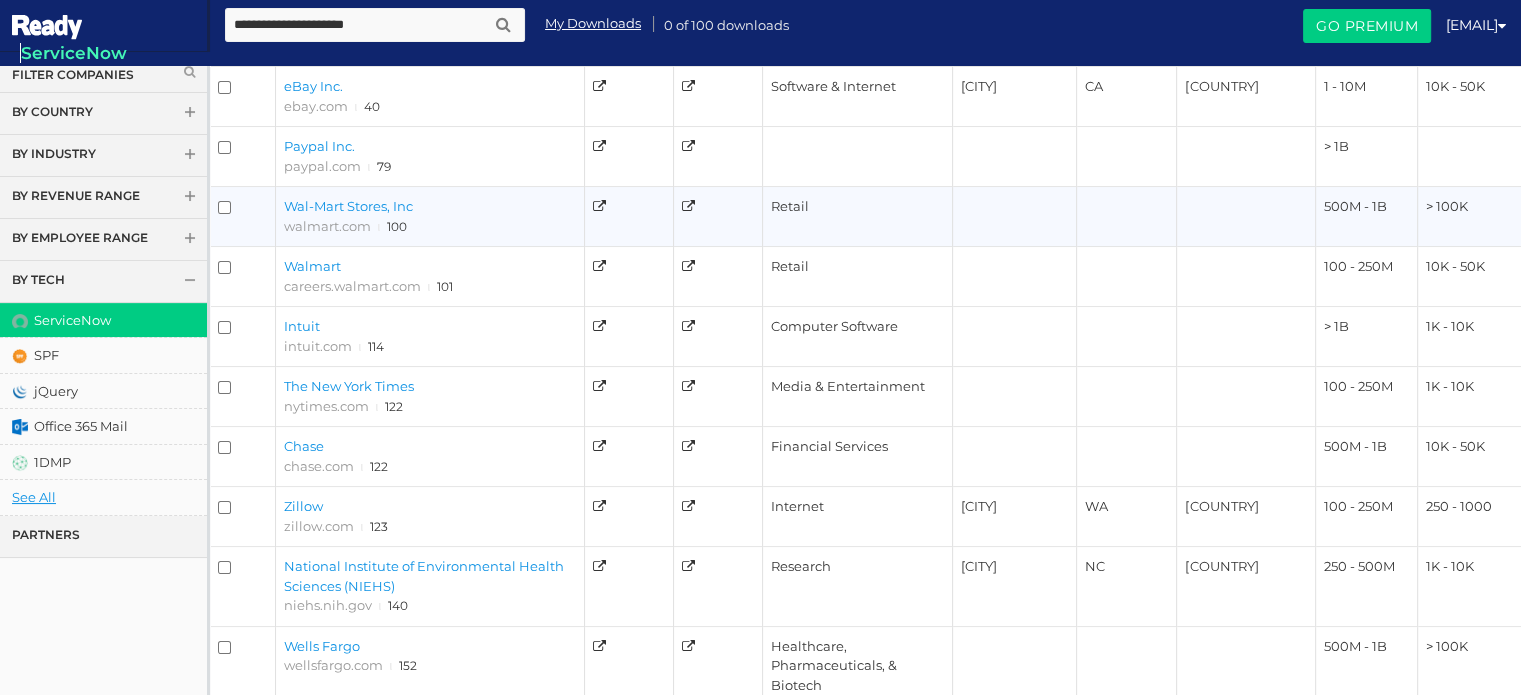 scroll, scrollTop: 0, scrollLeft: 0, axis: both 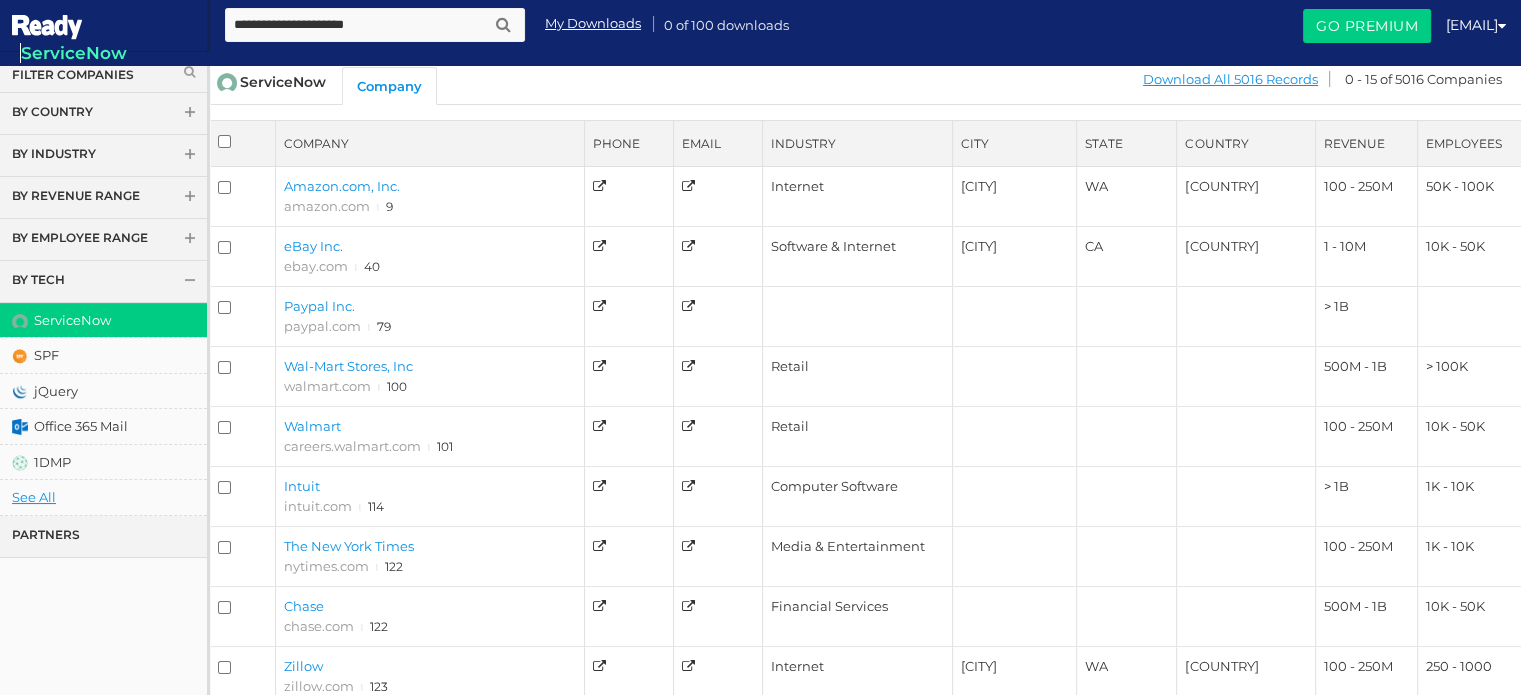 drag, startPoint x: 1501, startPoint y: 94, endPoint x: 1501, endPoint y: 199, distance: 105 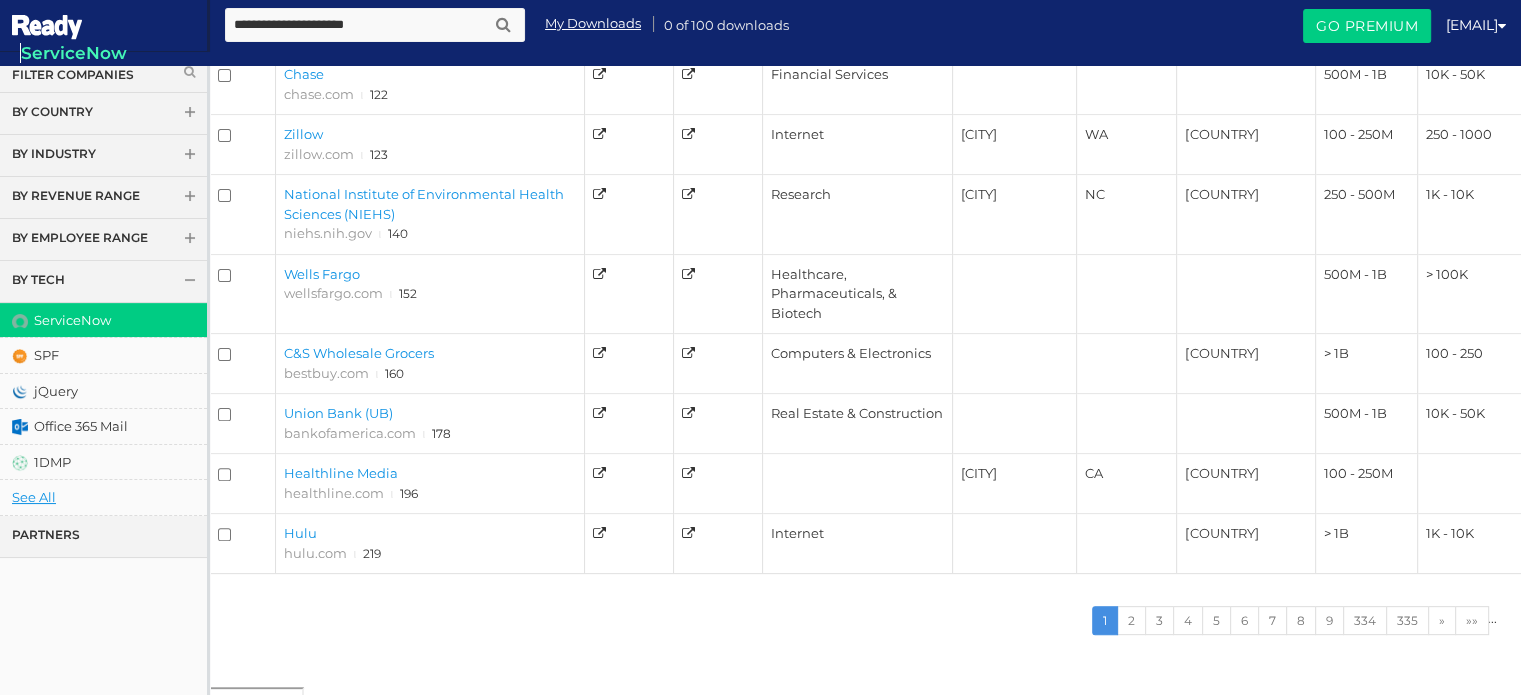 scroll, scrollTop: 537, scrollLeft: 0, axis: vertical 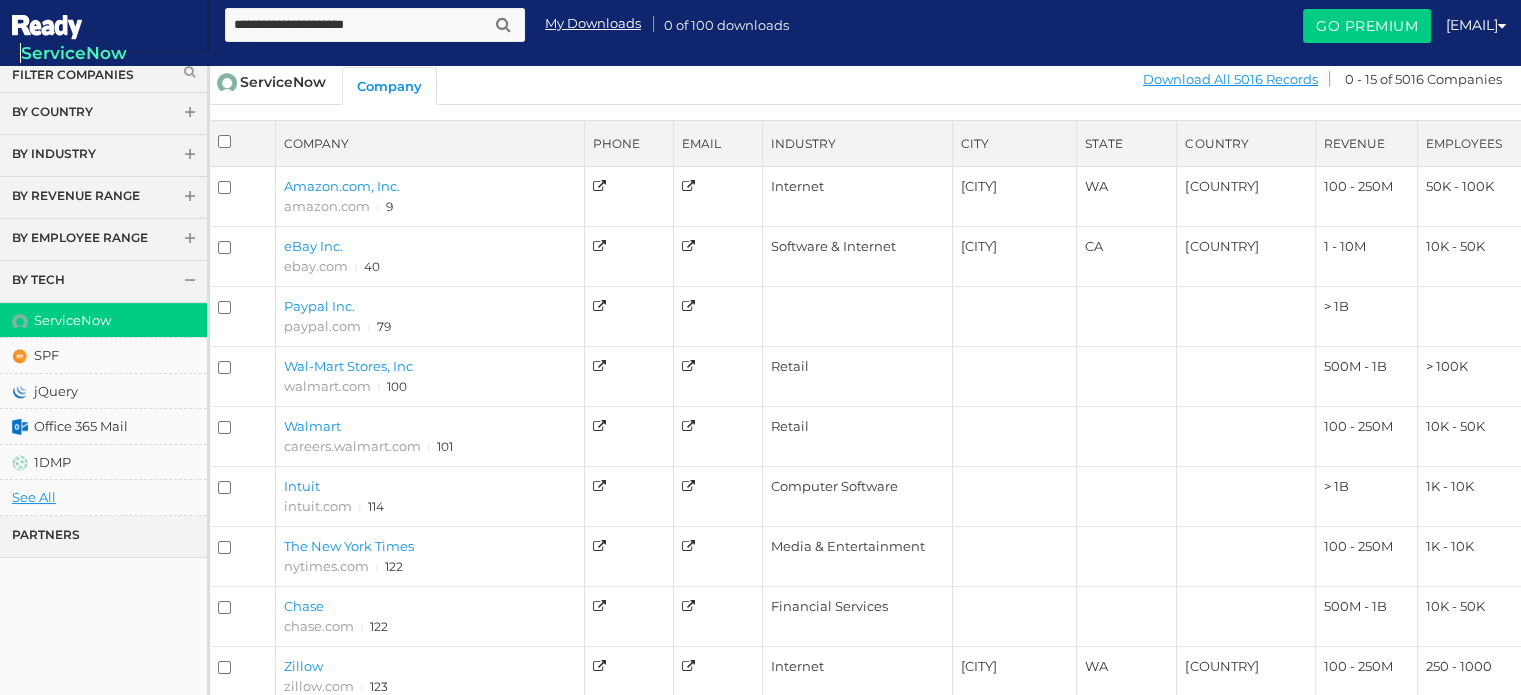 click on "Employees" at bounding box center (1469, 144) 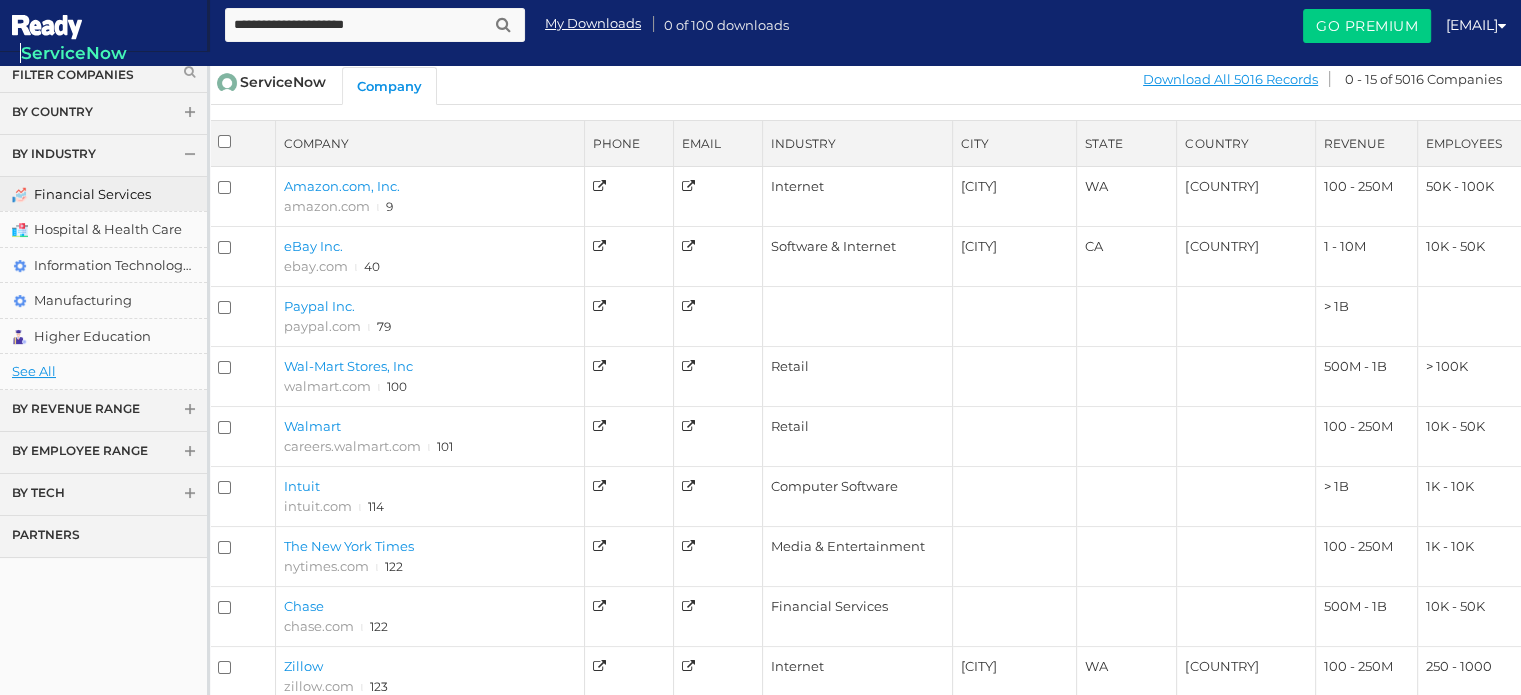 click on "Financial Services" at bounding box center (103, 194) 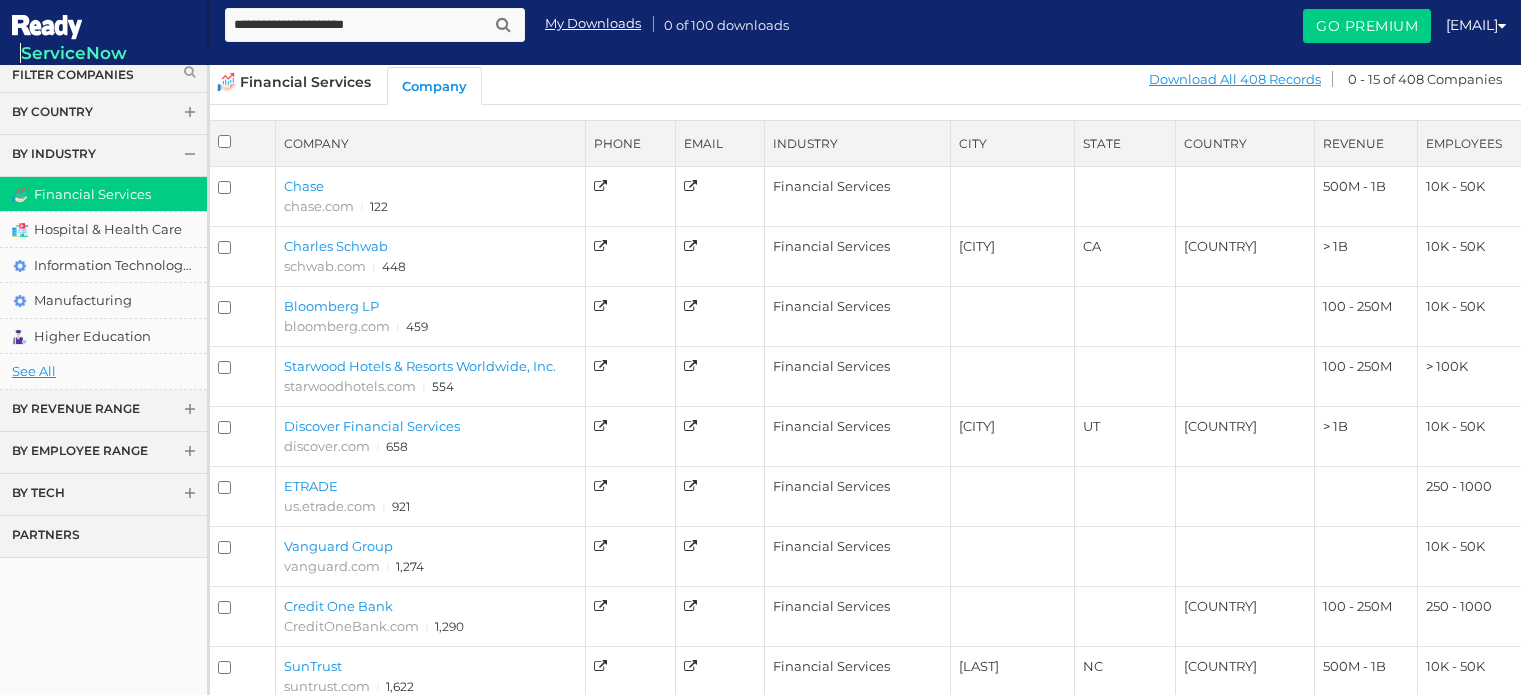 scroll, scrollTop: 0, scrollLeft: 0, axis: both 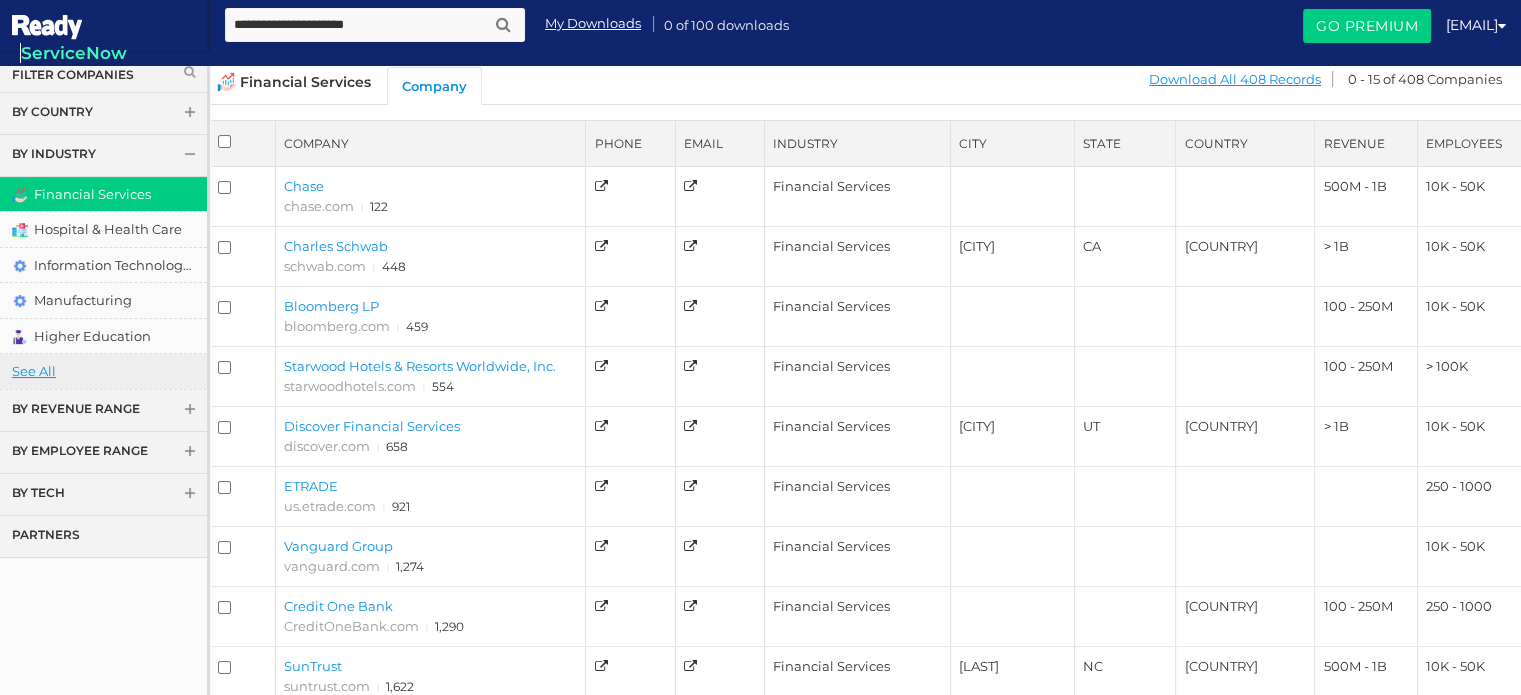 click on "See All" at bounding box center (103, 371) 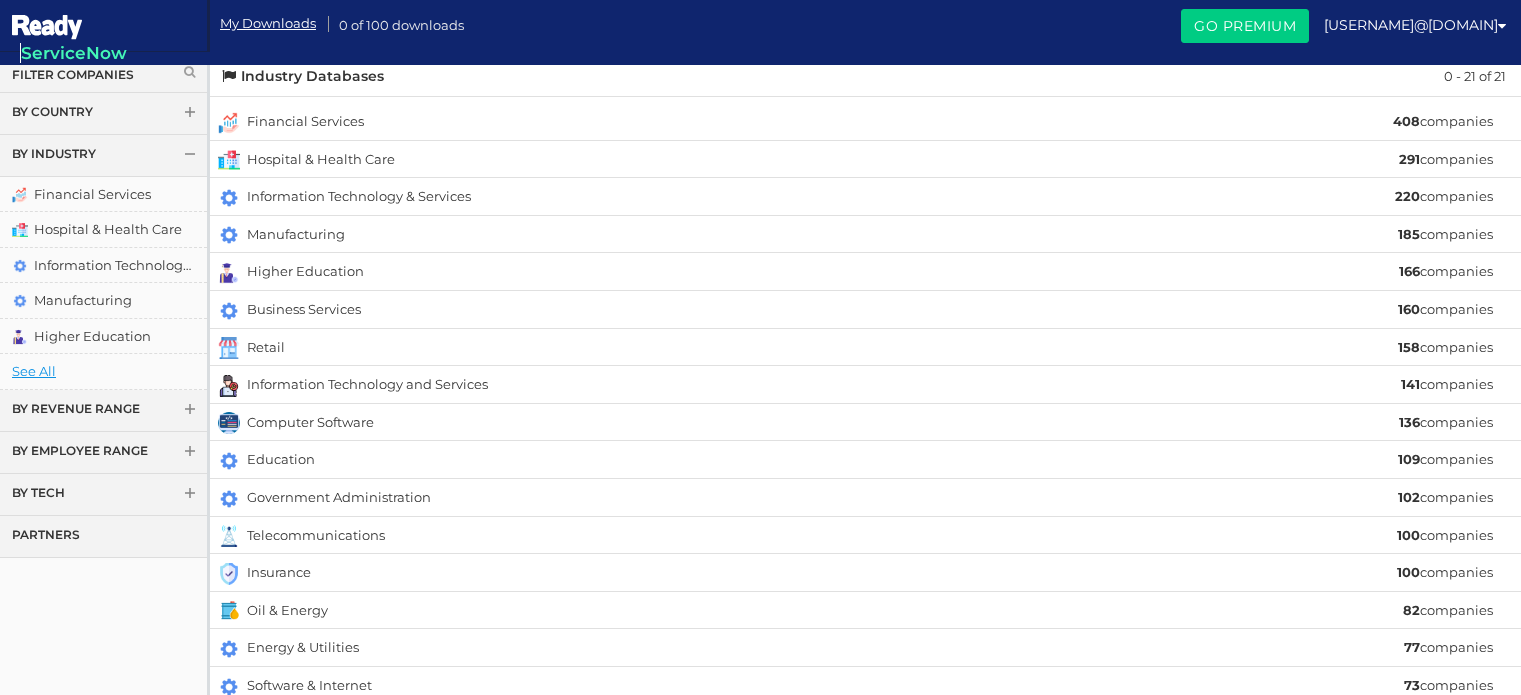 scroll, scrollTop: 0, scrollLeft: 0, axis: both 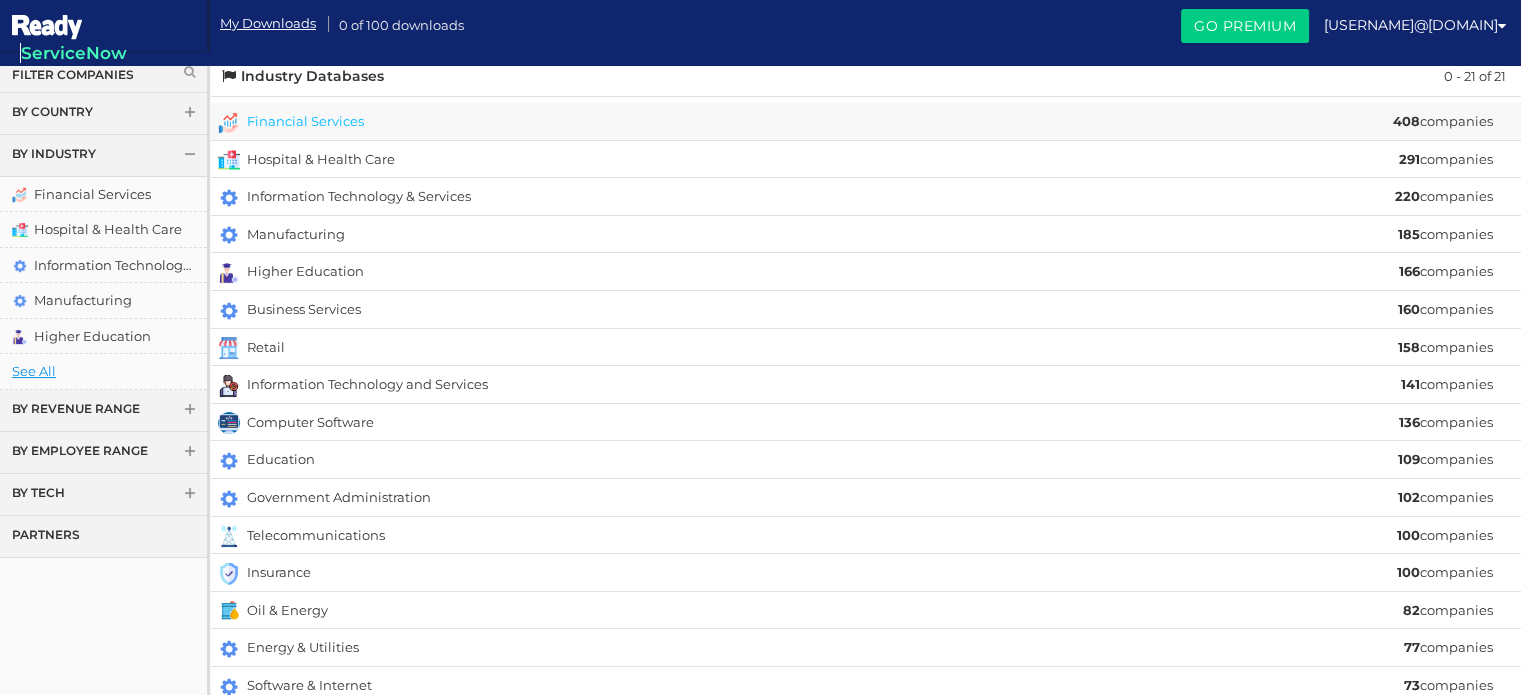 click on "Financial Services" at bounding box center (305, 121) 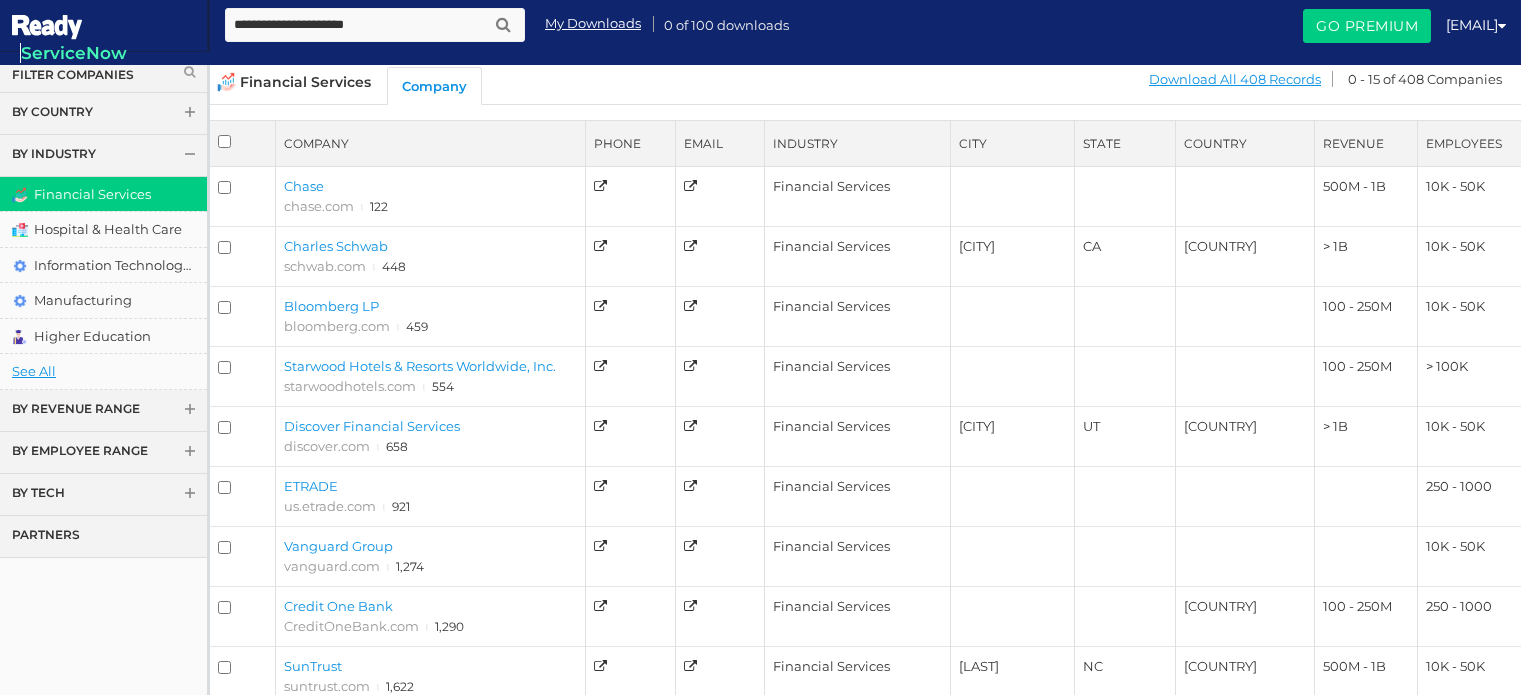 scroll, scrollTop: 0, scrollLeft: 0, axis: both 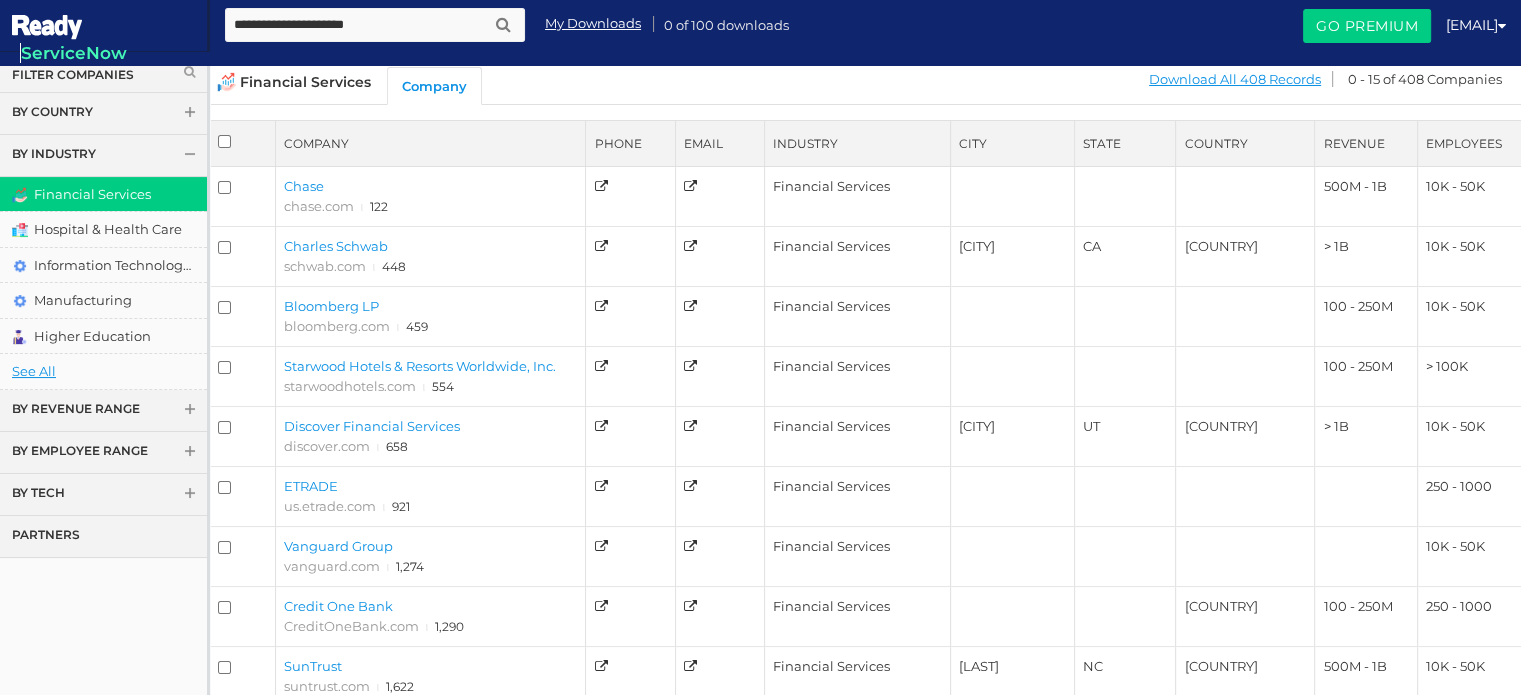 click at bounding box center [190, 114] 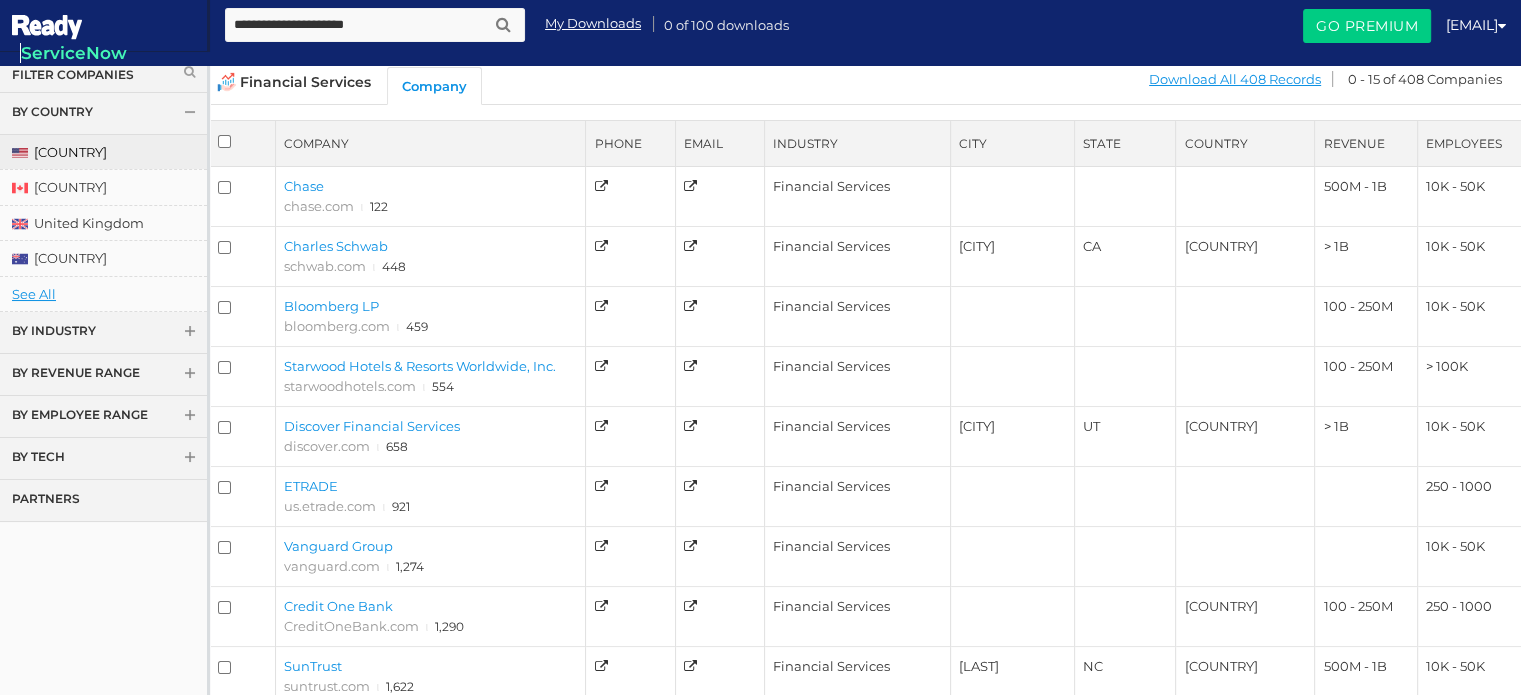 click on "[COUNTRY]" at bounding box center [103, 152] 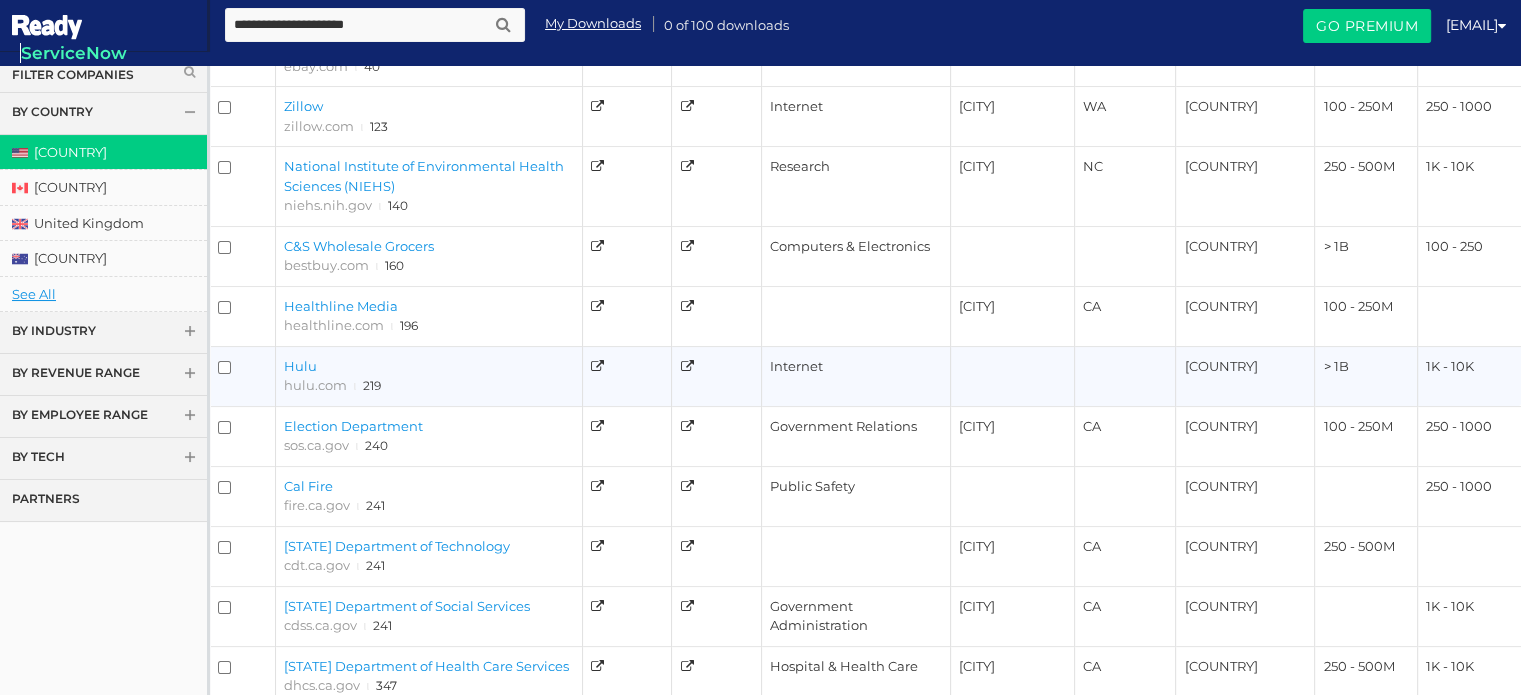scroll, scrollTop: 0, scrollLeft: 0, axis: both 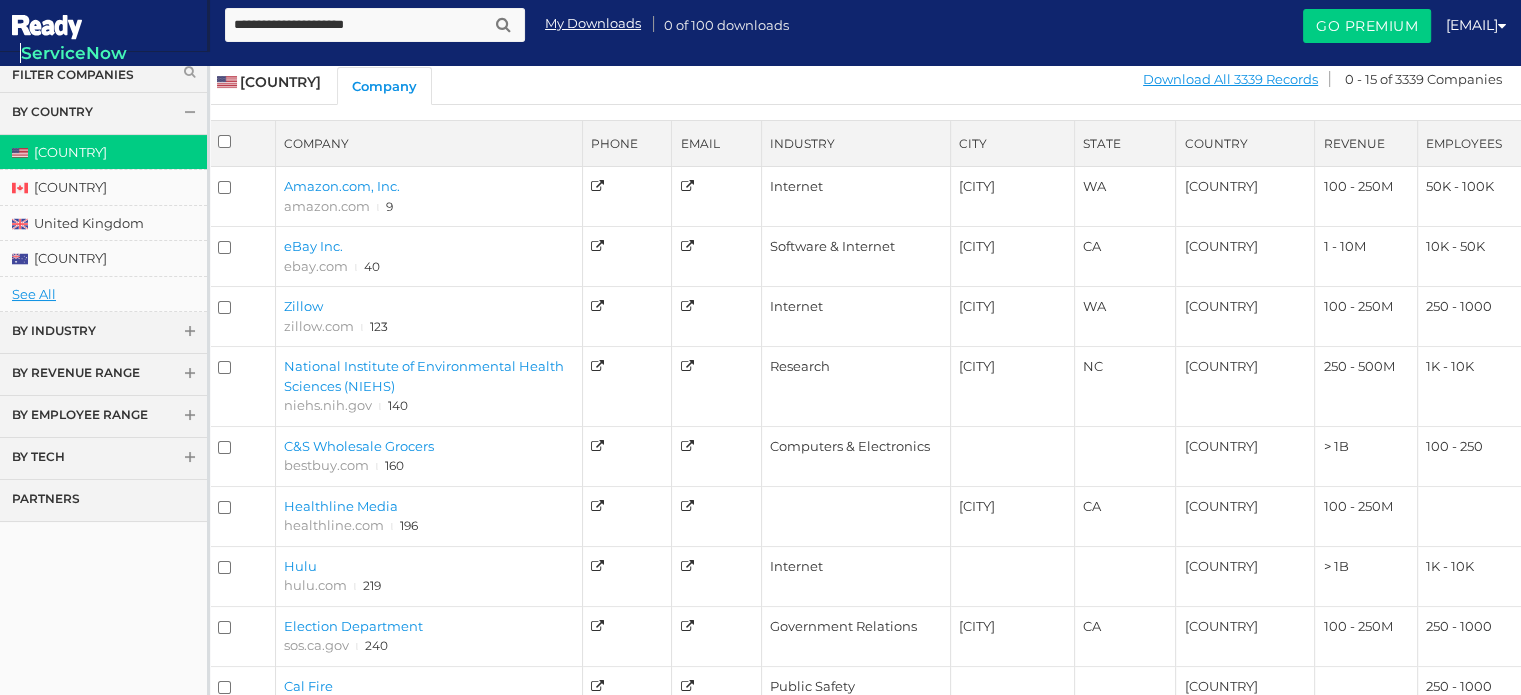 click on "Filter Companies" at bounding box center (103, 74) 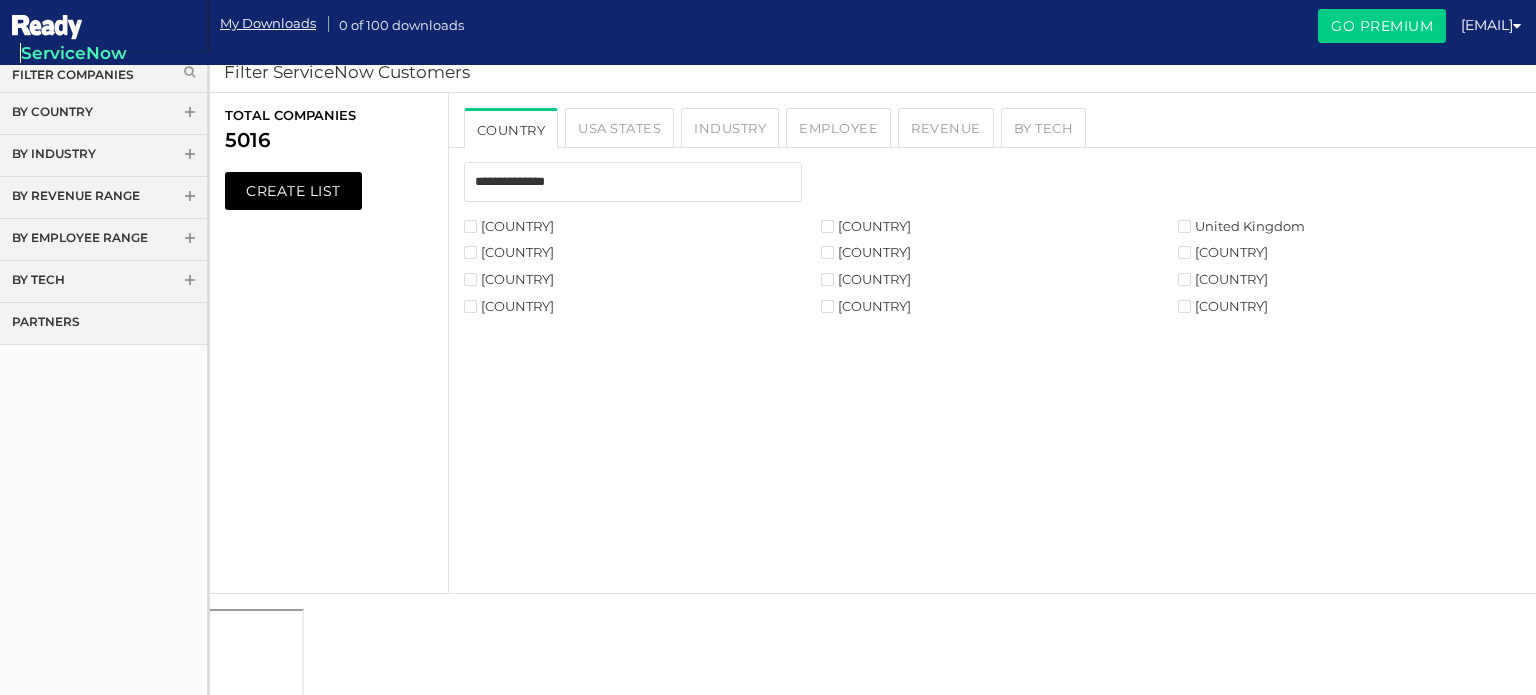scroll, scrollTop: 0, scrollLeft: 0, axis: both 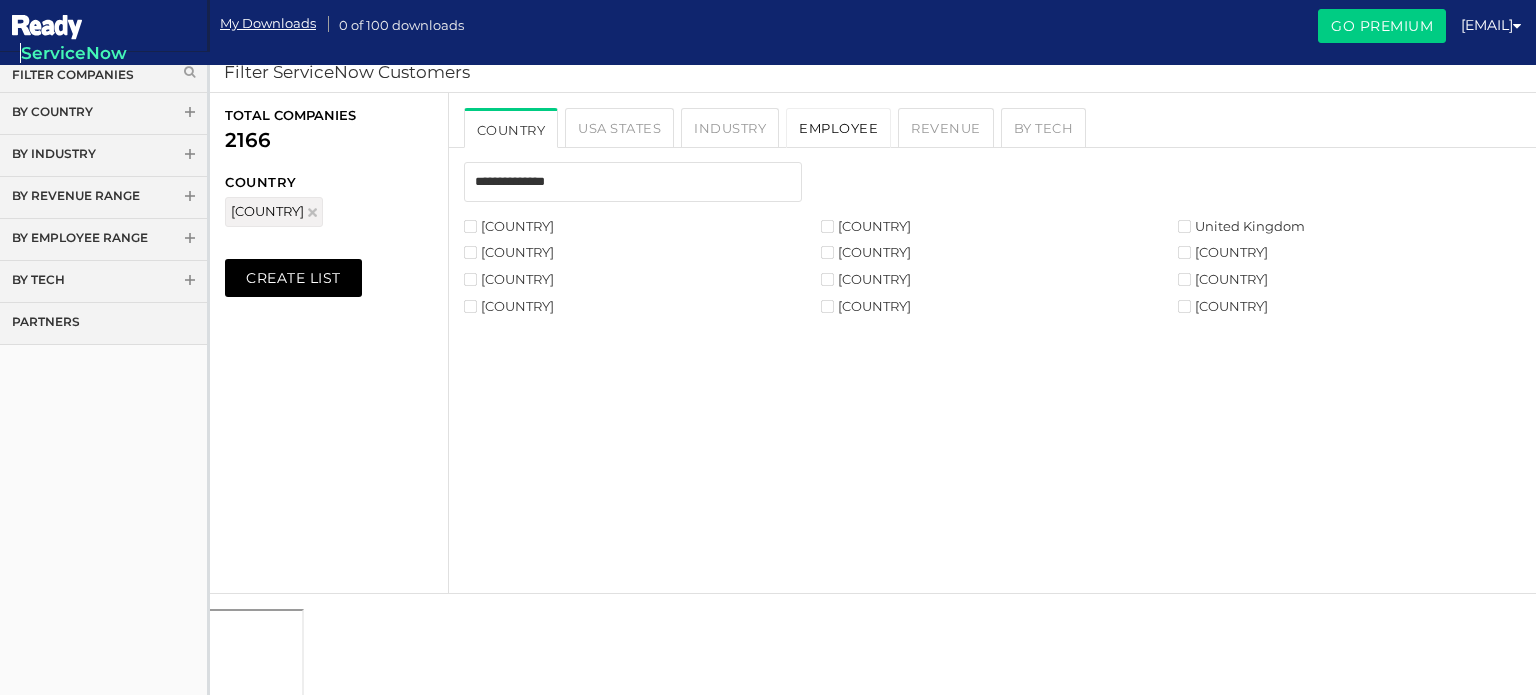 click on "Employee" at bounding box center (838, 128) 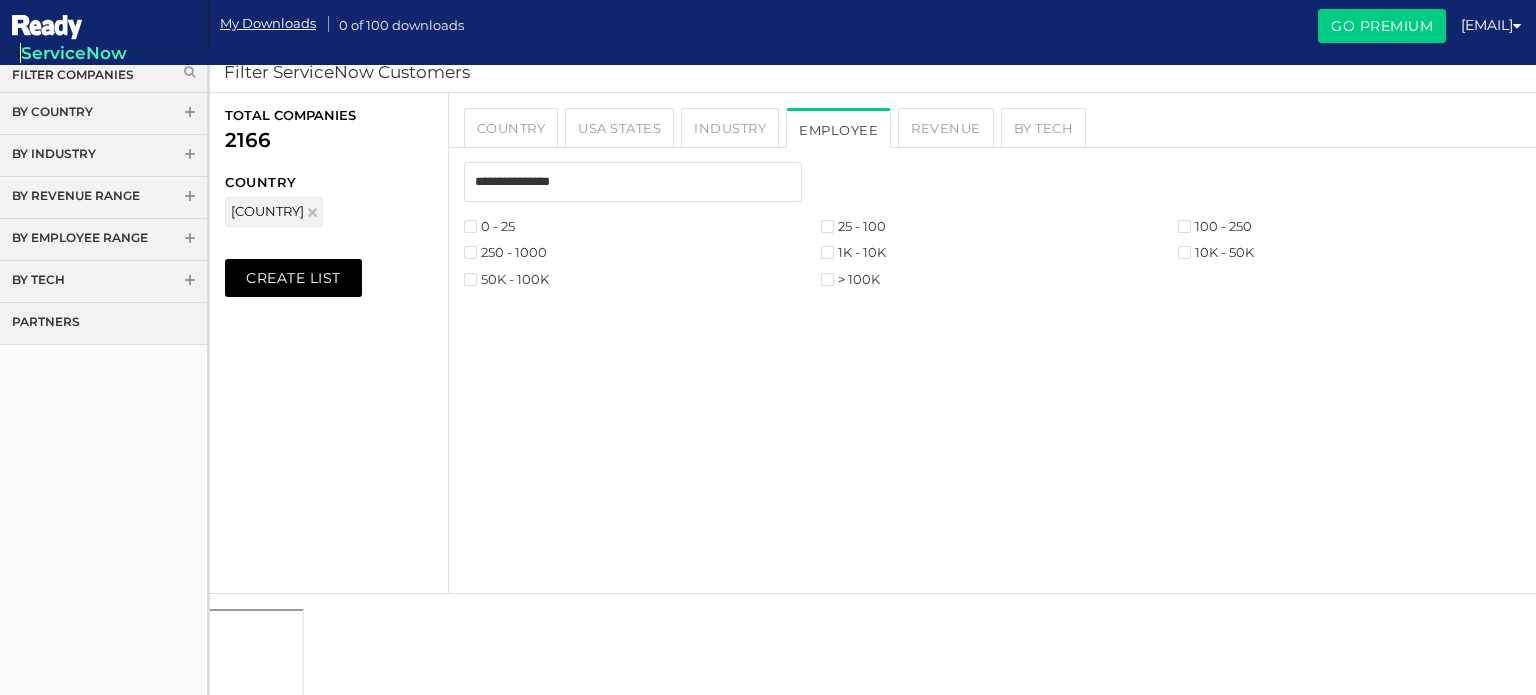 click on "1K - 10K" at bounding box center [853, 252] 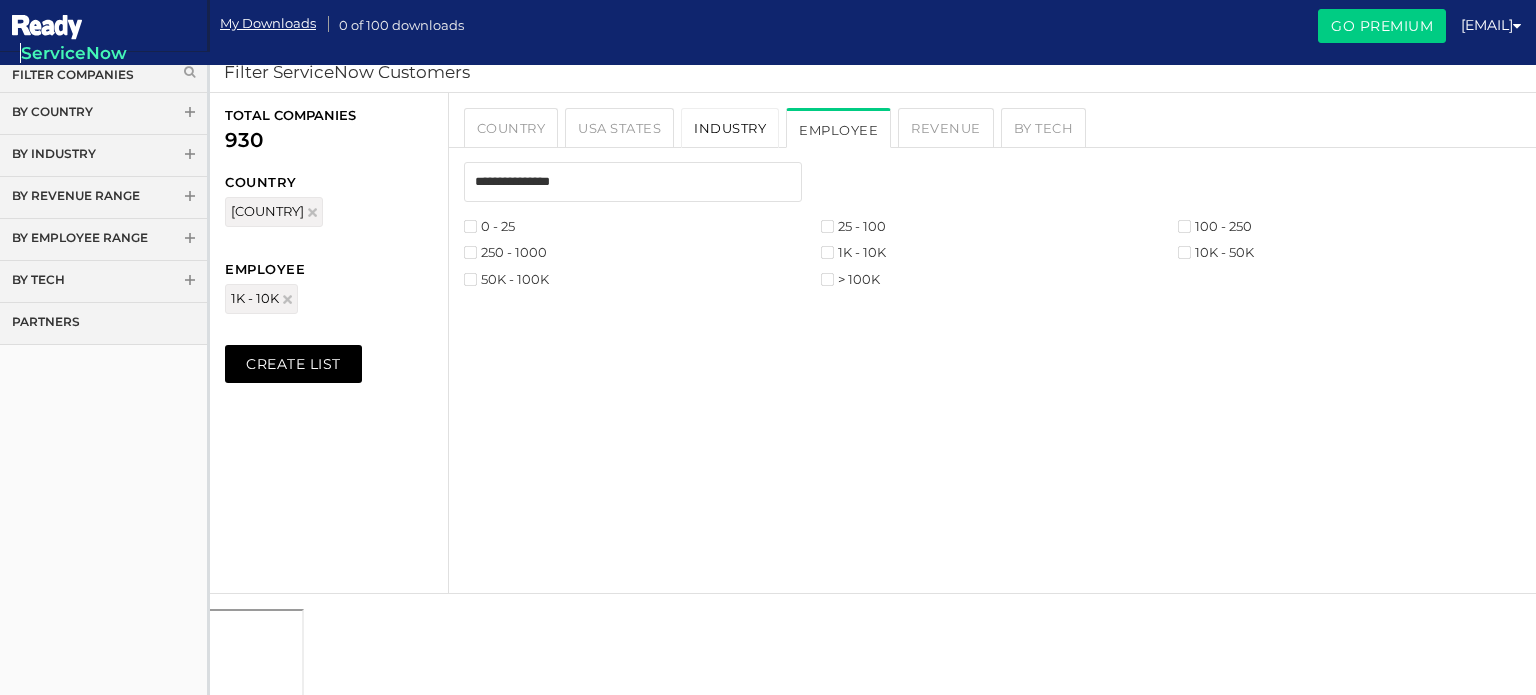 click on "Industry" at bounding box center [730, 128] 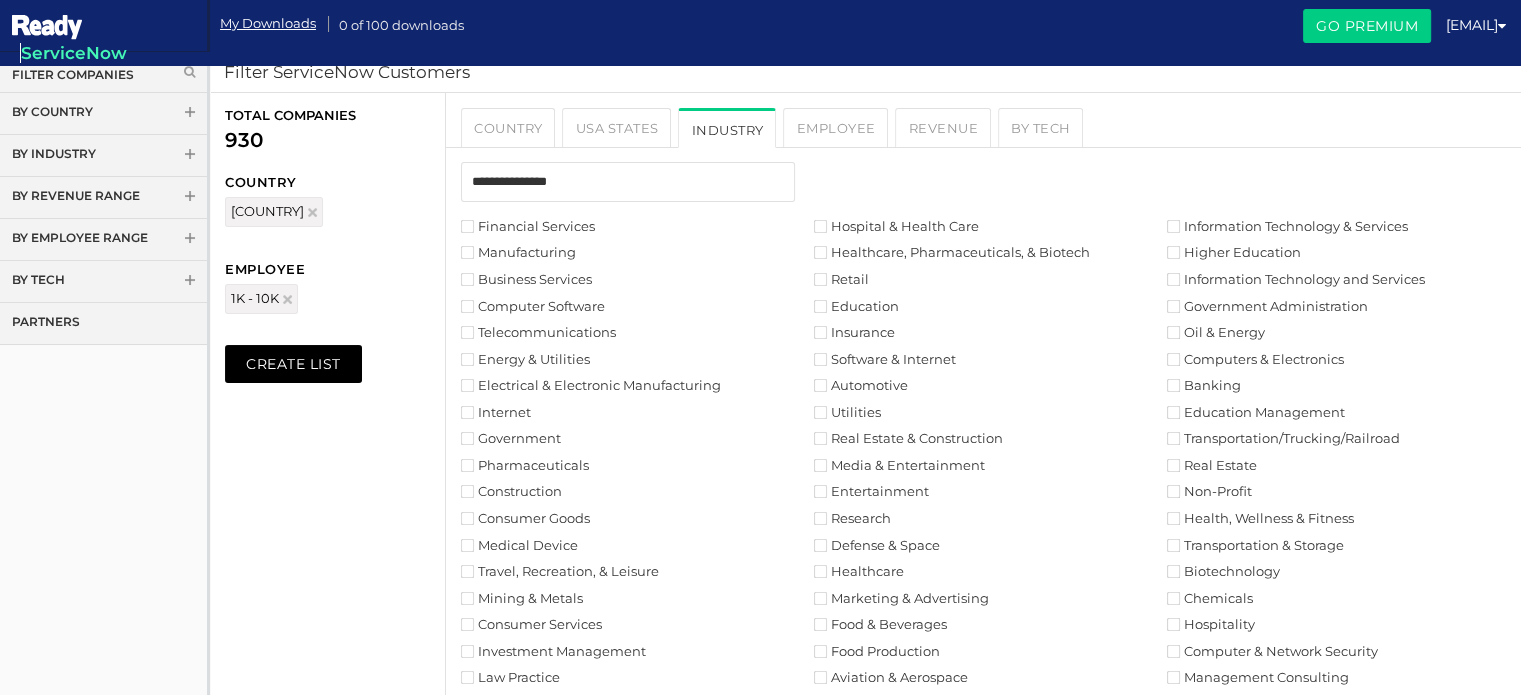 click on "Financial Services" at bounding box center (528, 226) 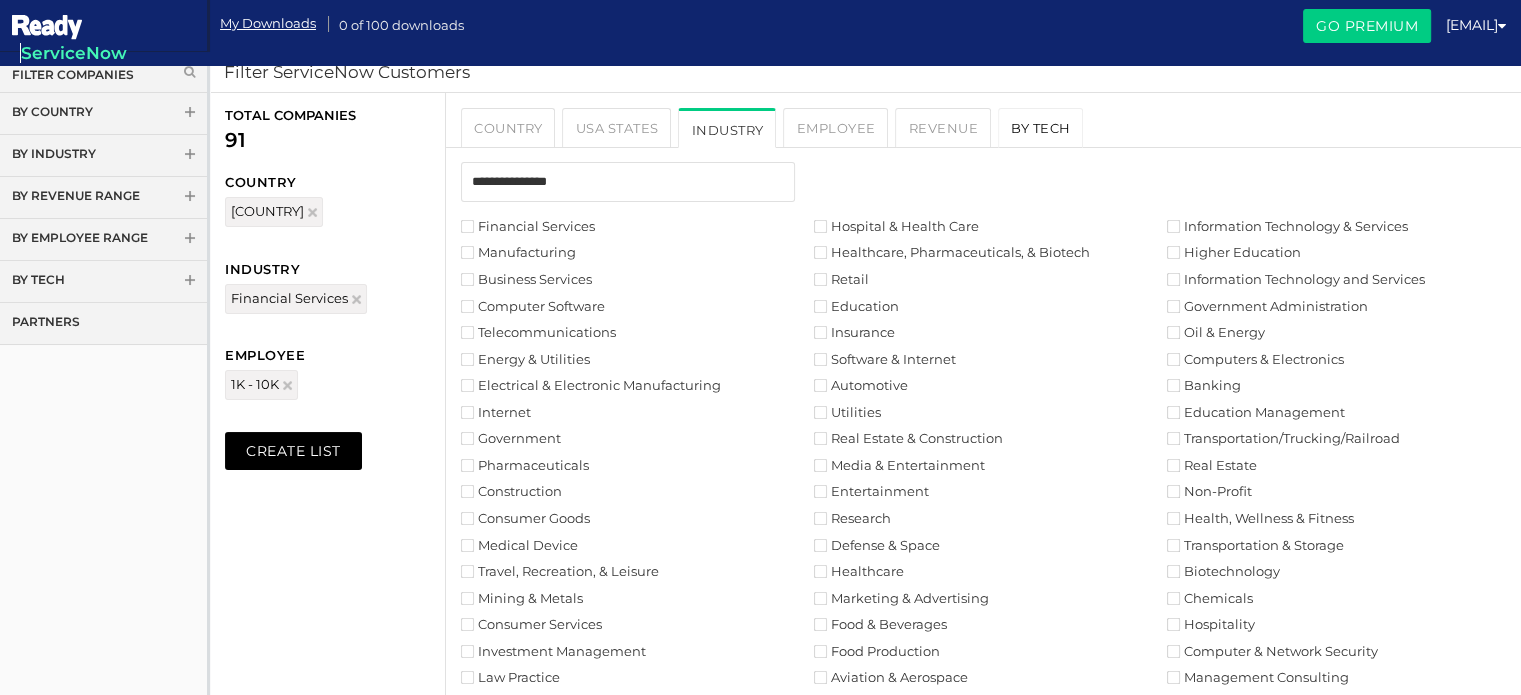 click on "By Tech" at bounding box center (1041, 128) 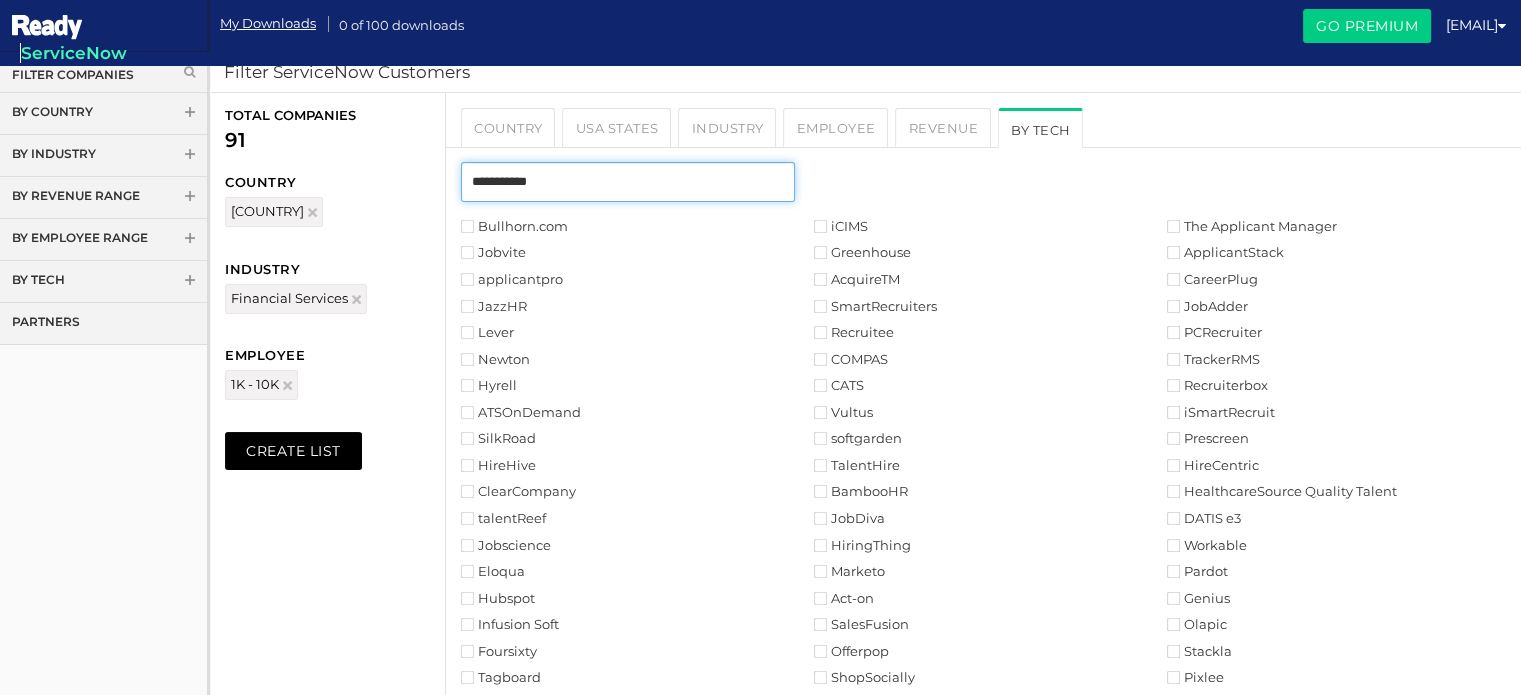click at bounding box center [628, 182] 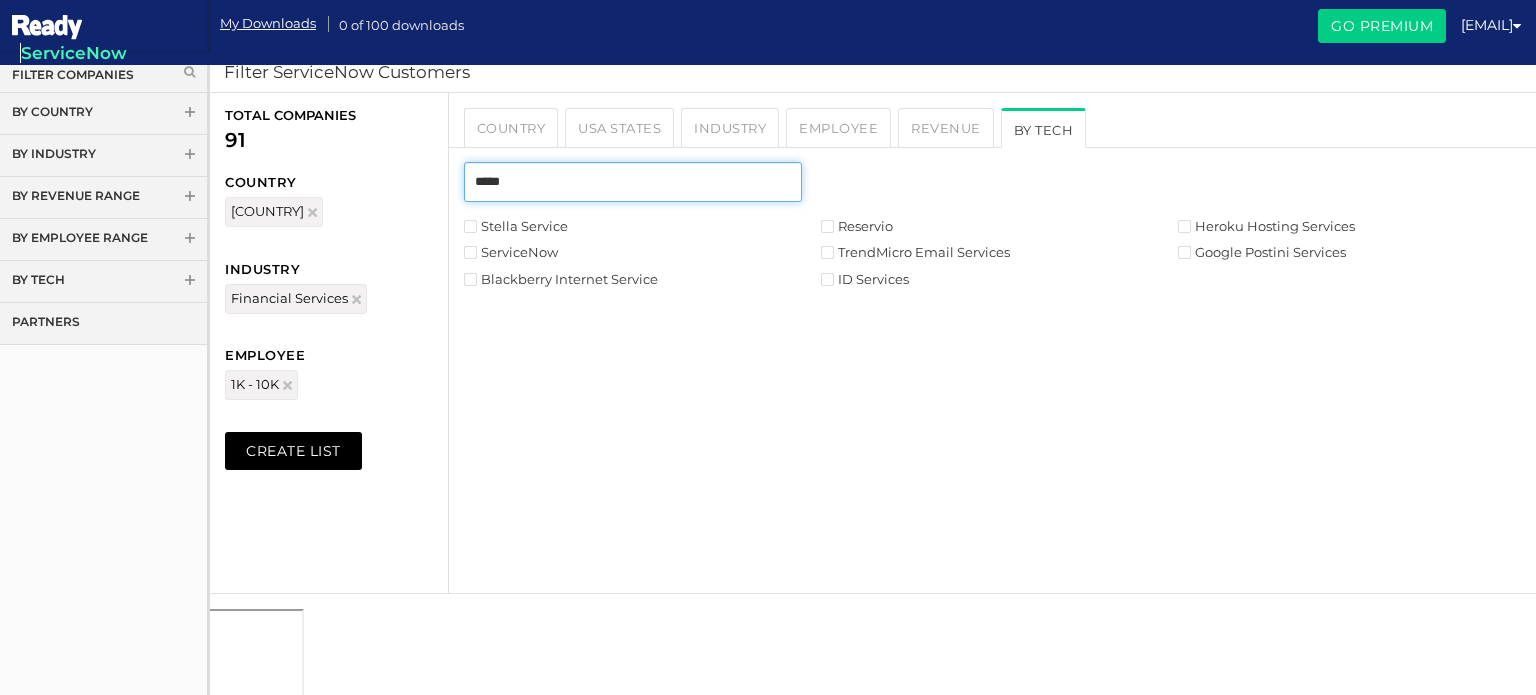 type on "*****" 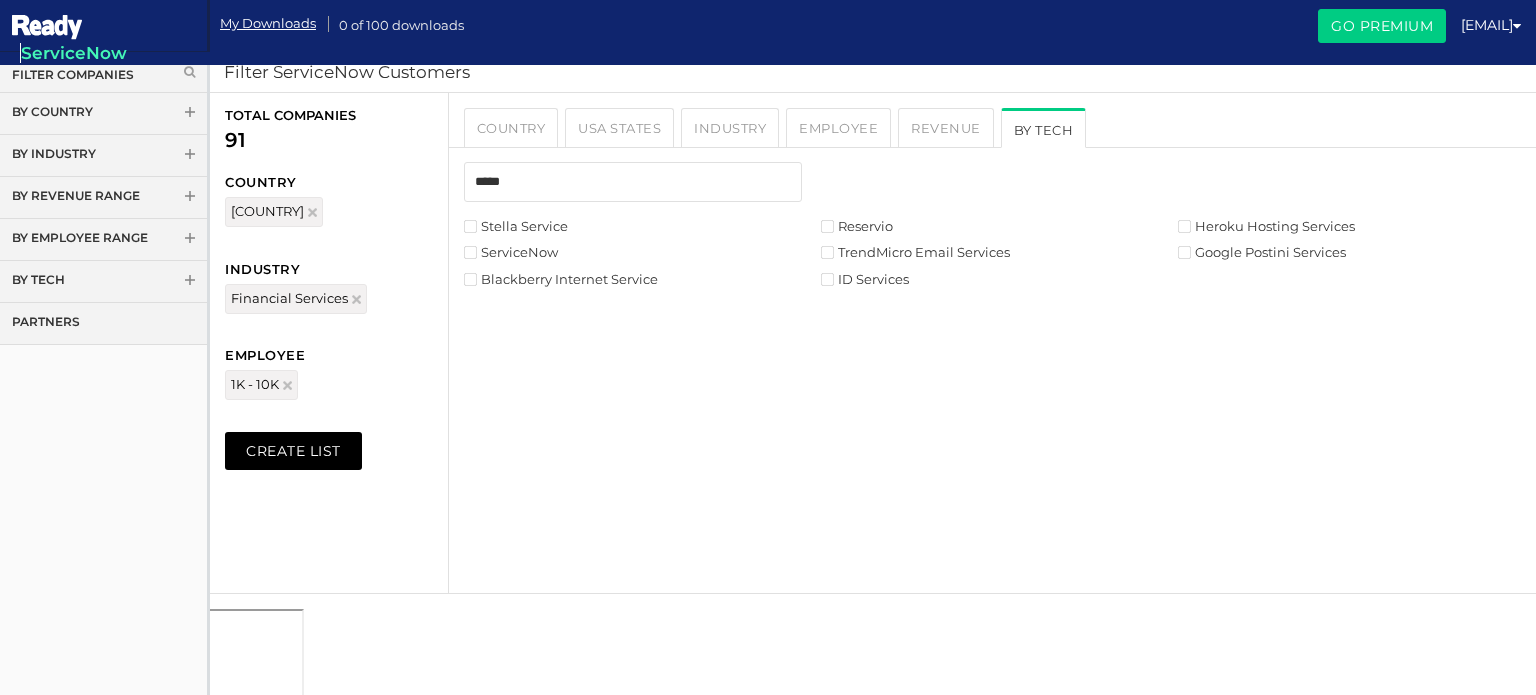 click on "ServiceNow" at bounding box center (511, 252) 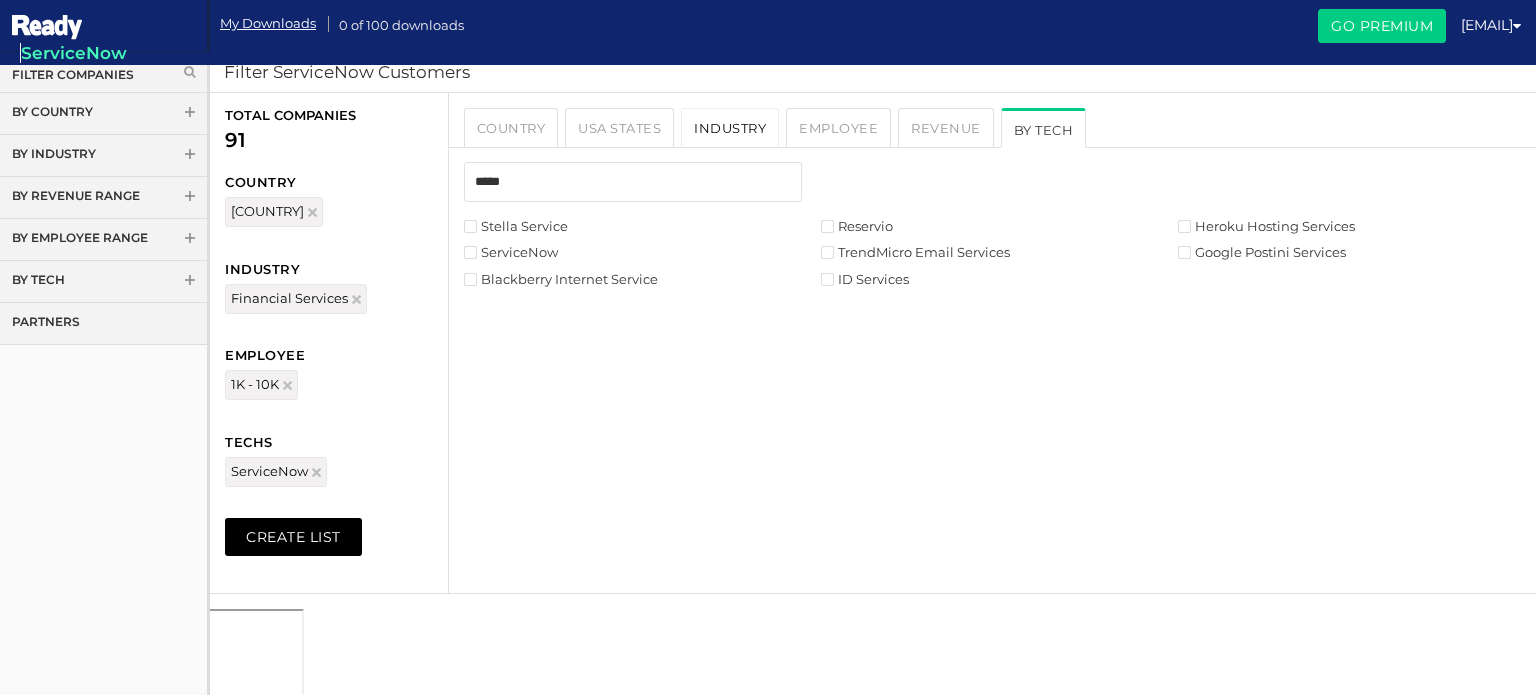click on "Industry" at bounding box center [730, 128] 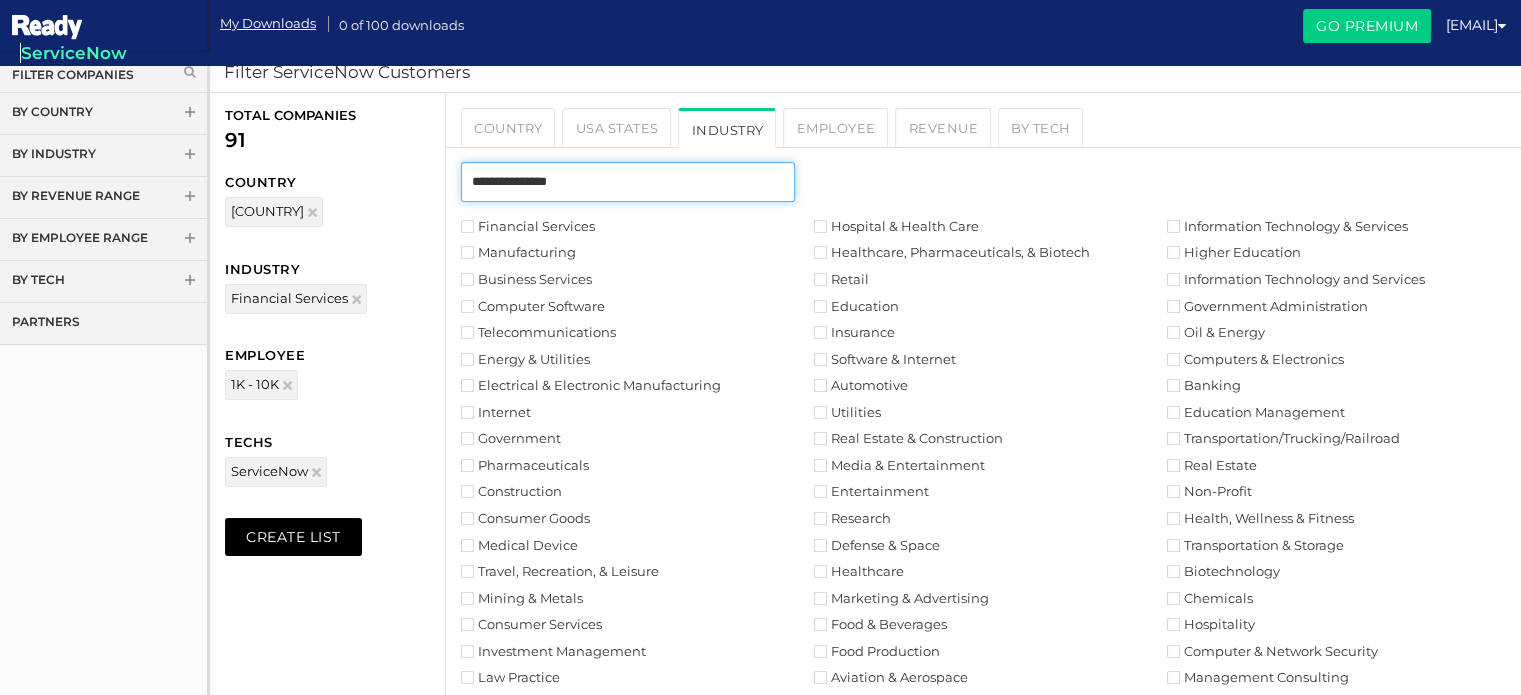 click at bounding box center [628, 182] 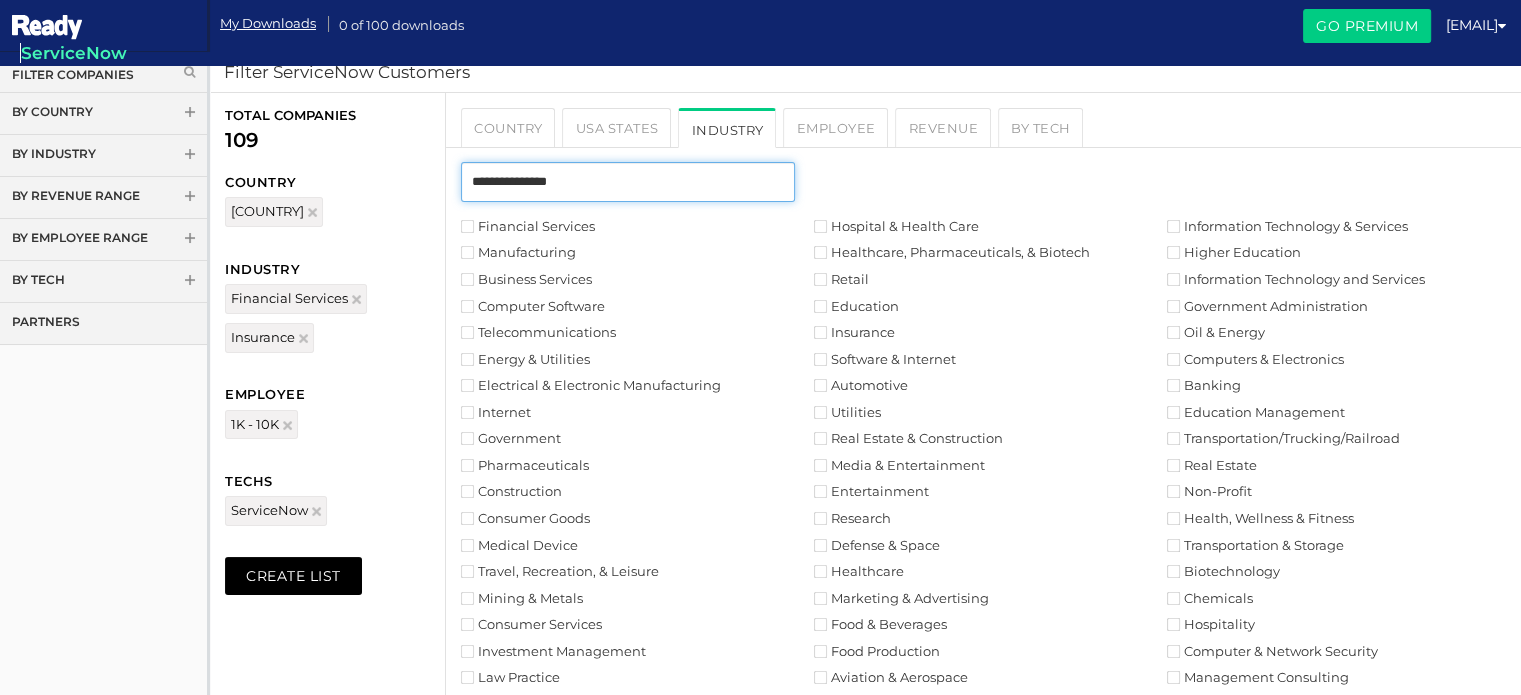 click at bounding box center (628, 182) 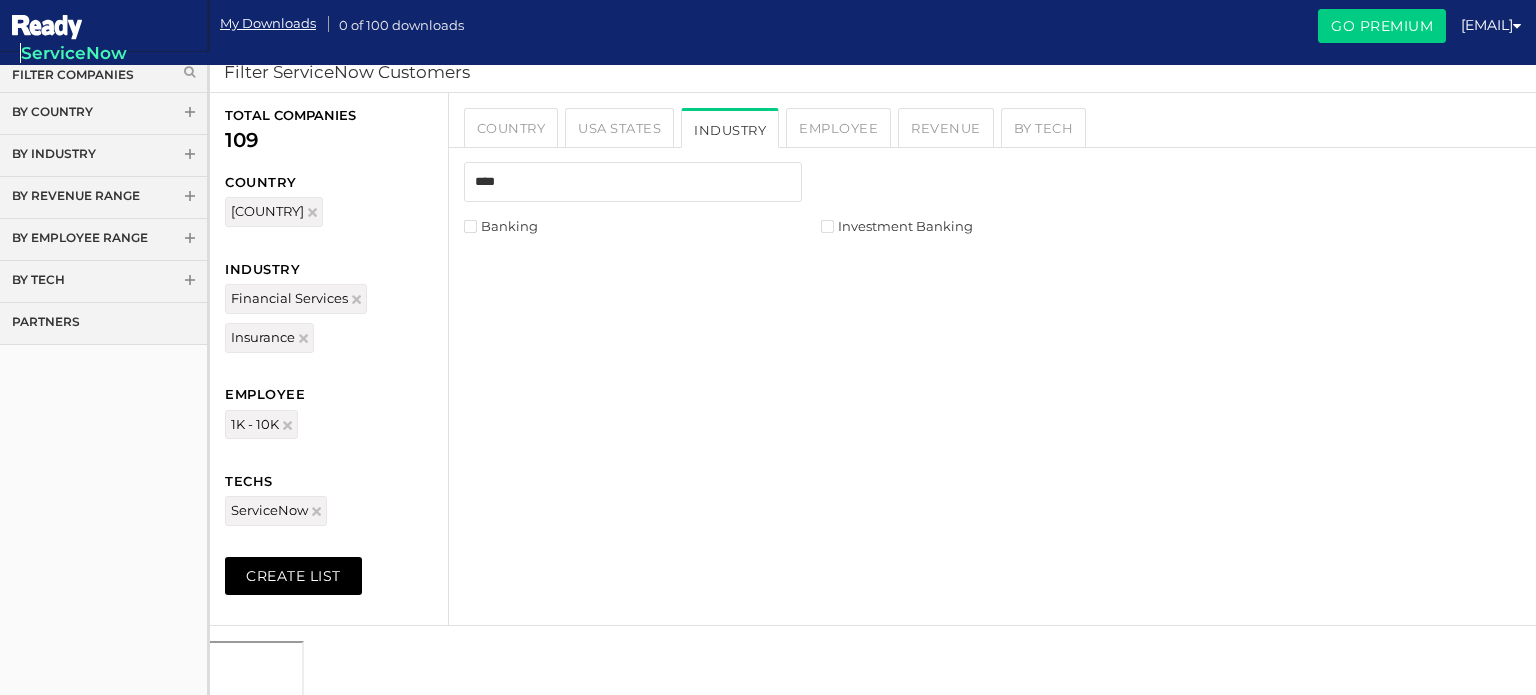 click on "Banking" at bounding box center (501, 226) 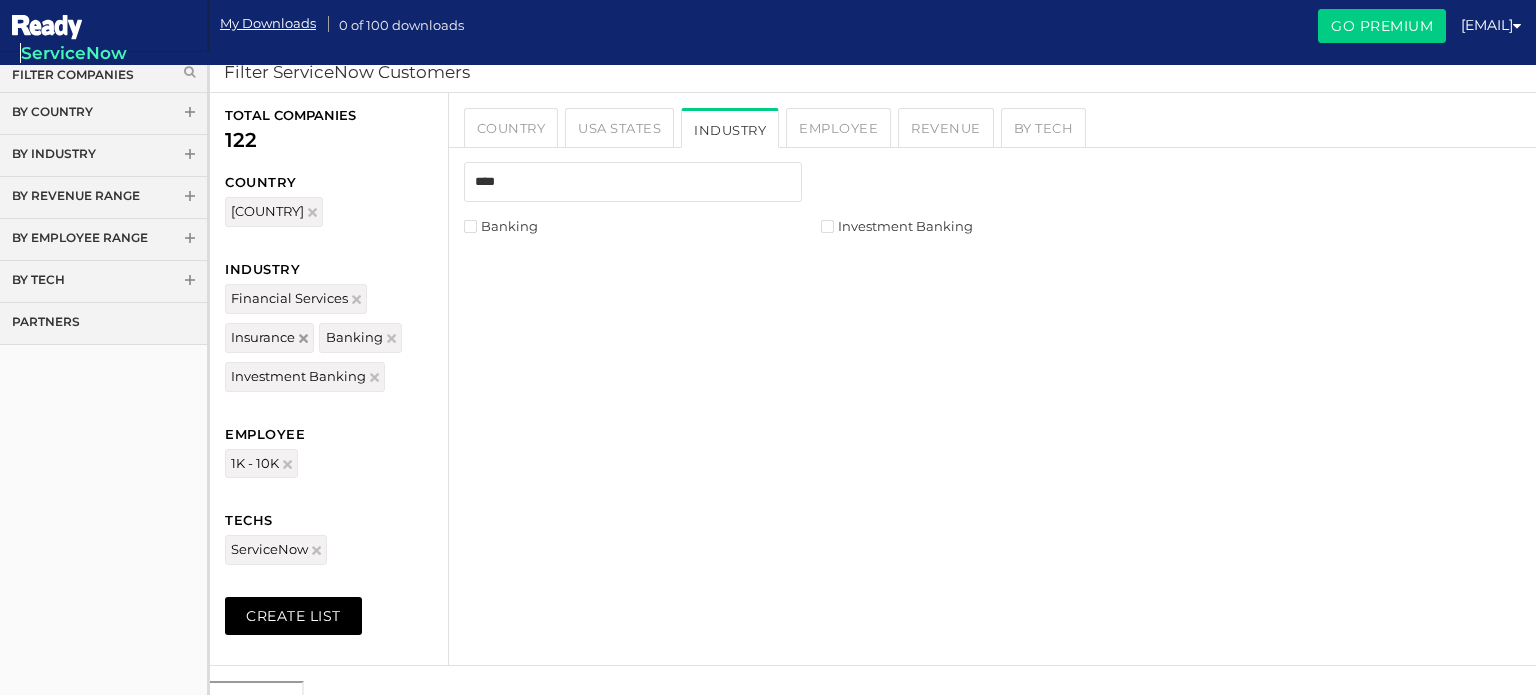 click at bounding box center (356, 298) 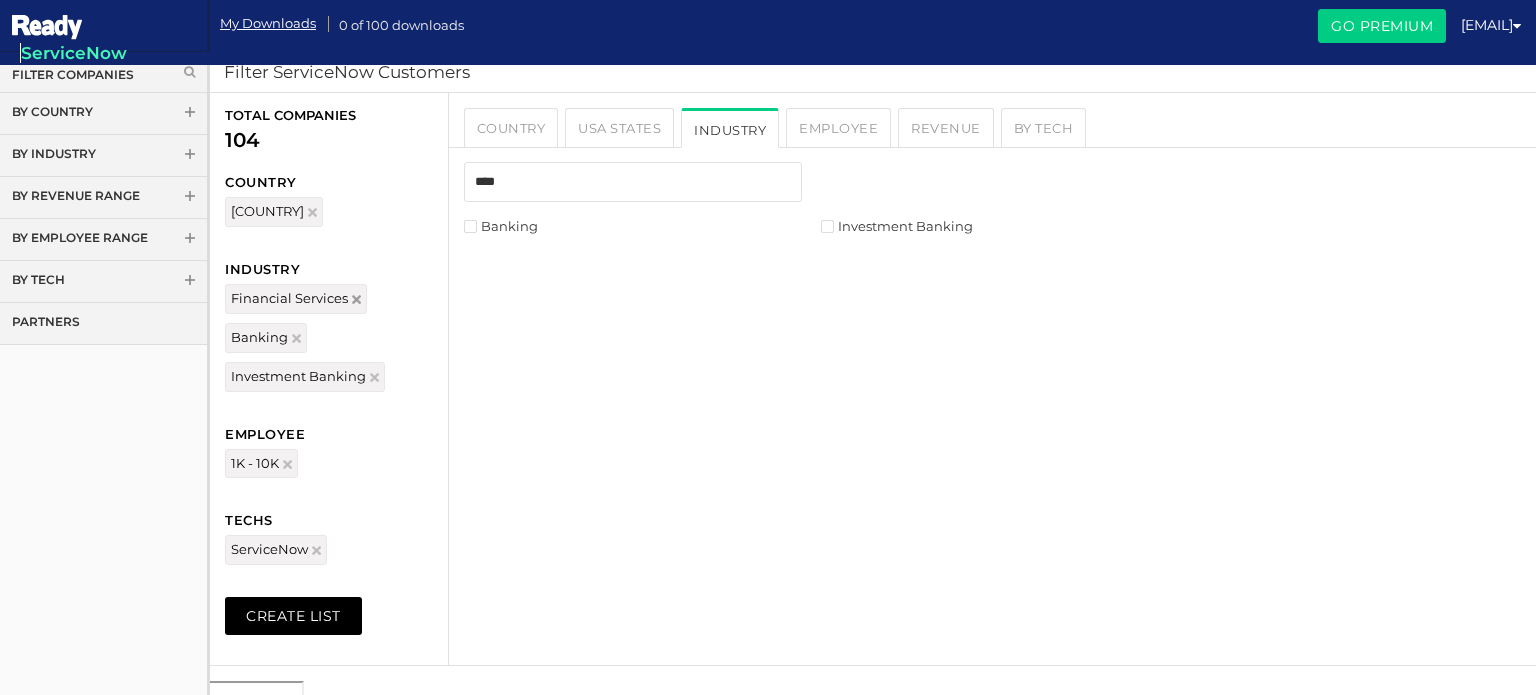 click at bounding box center [356, 299] 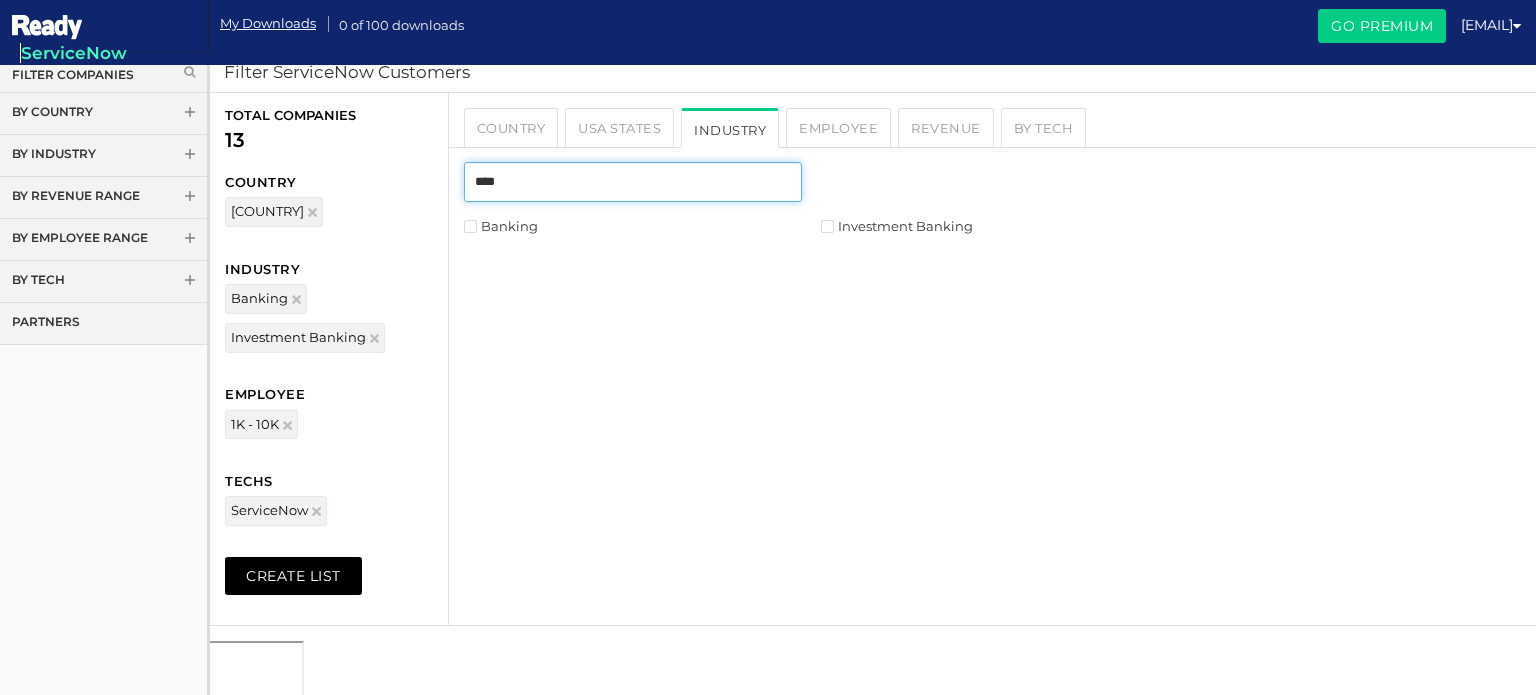 click on "****" at bounding box center [633, 182] 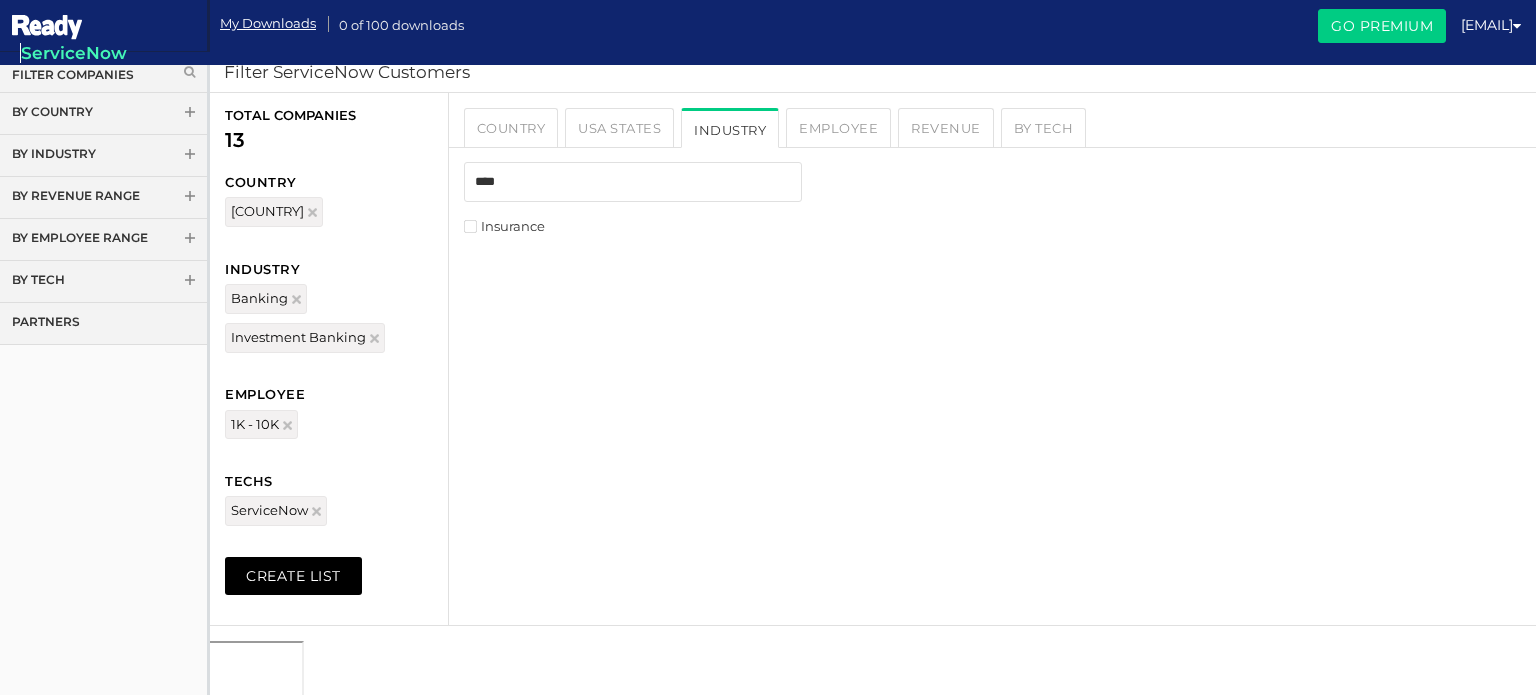 click on "Insurance" at bounding box center [504, 226] 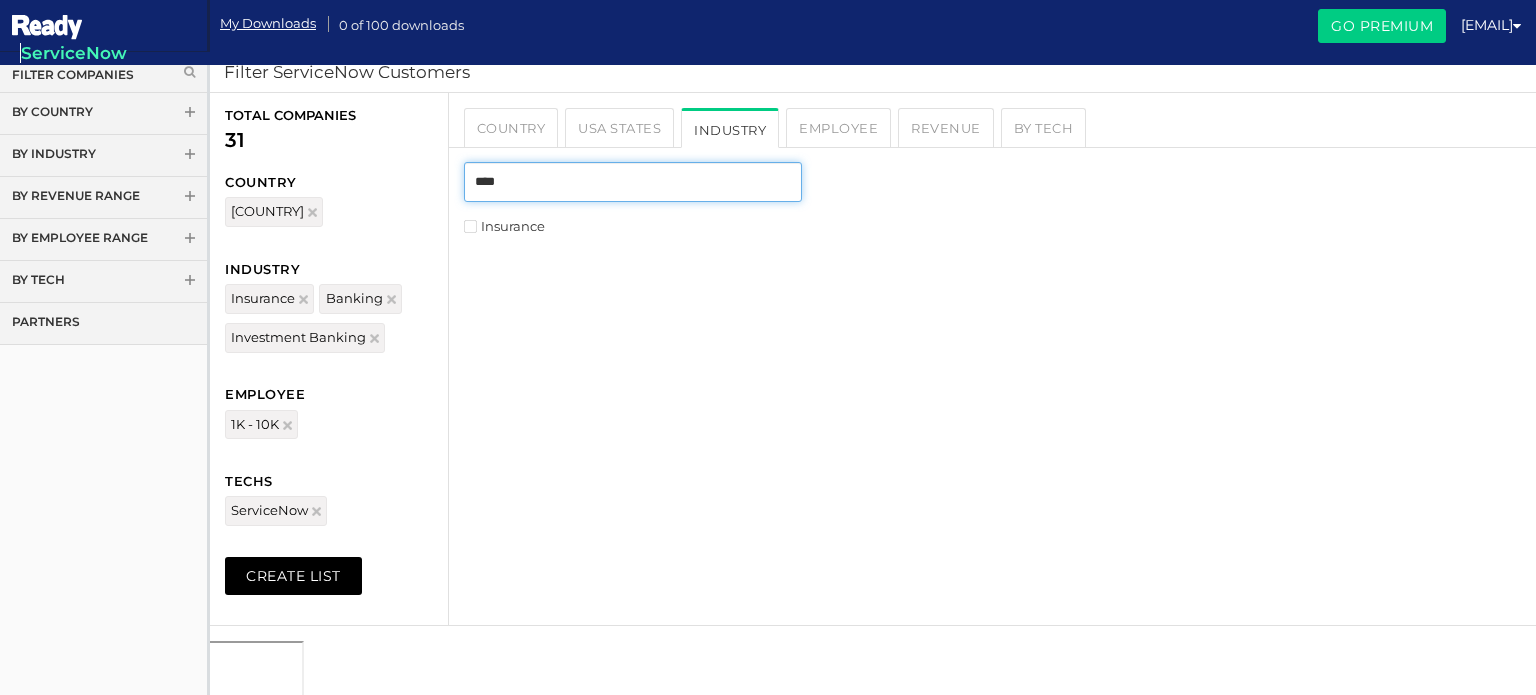 click on "****" at bounding box center (633, 182) 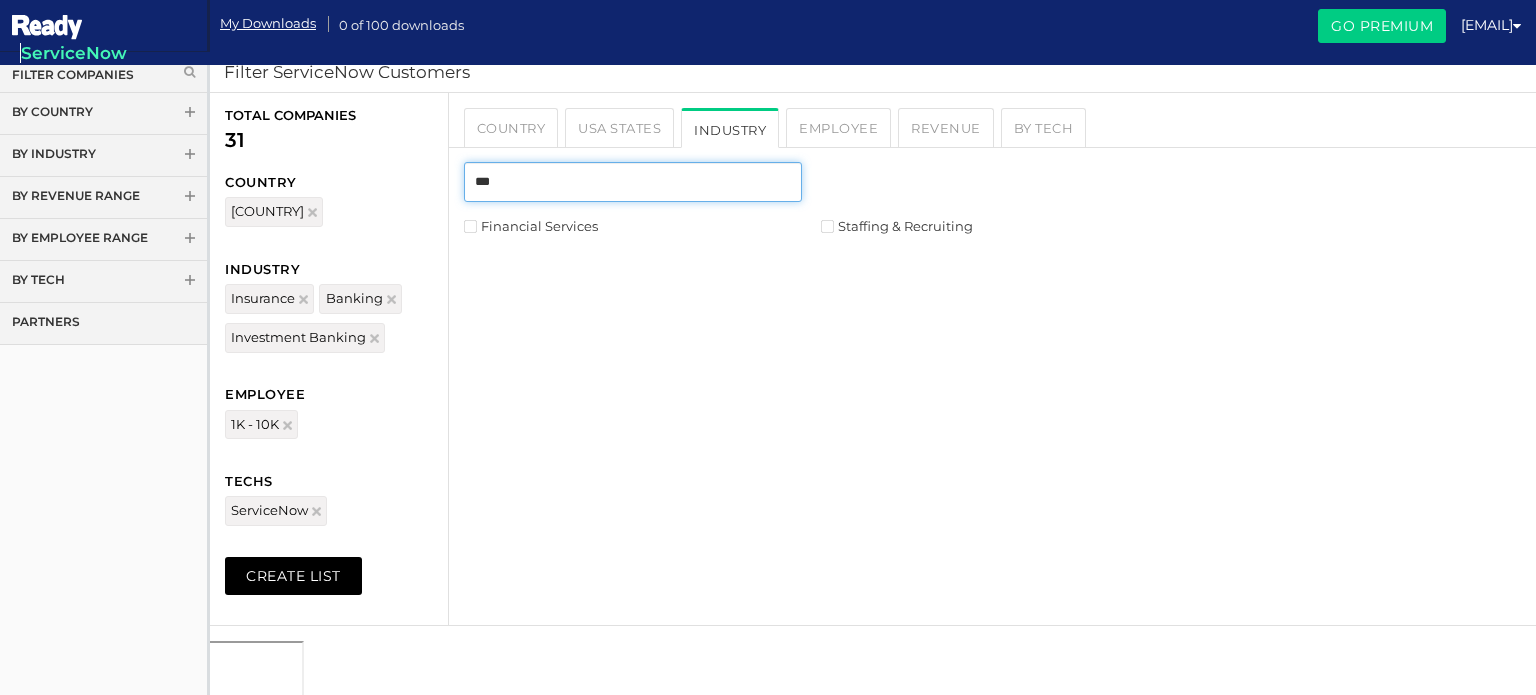 type on "***" 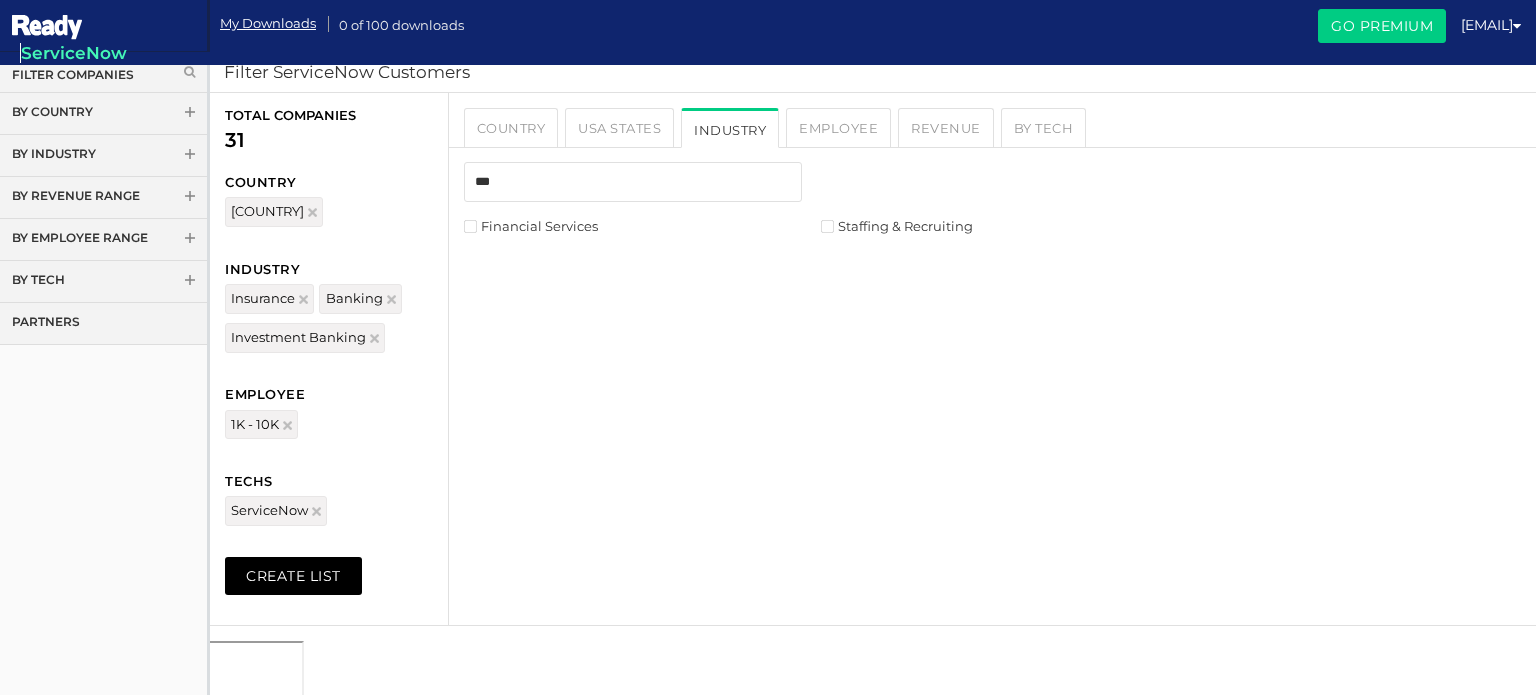 click on "Financial Services" at bounding box center (531, 226) 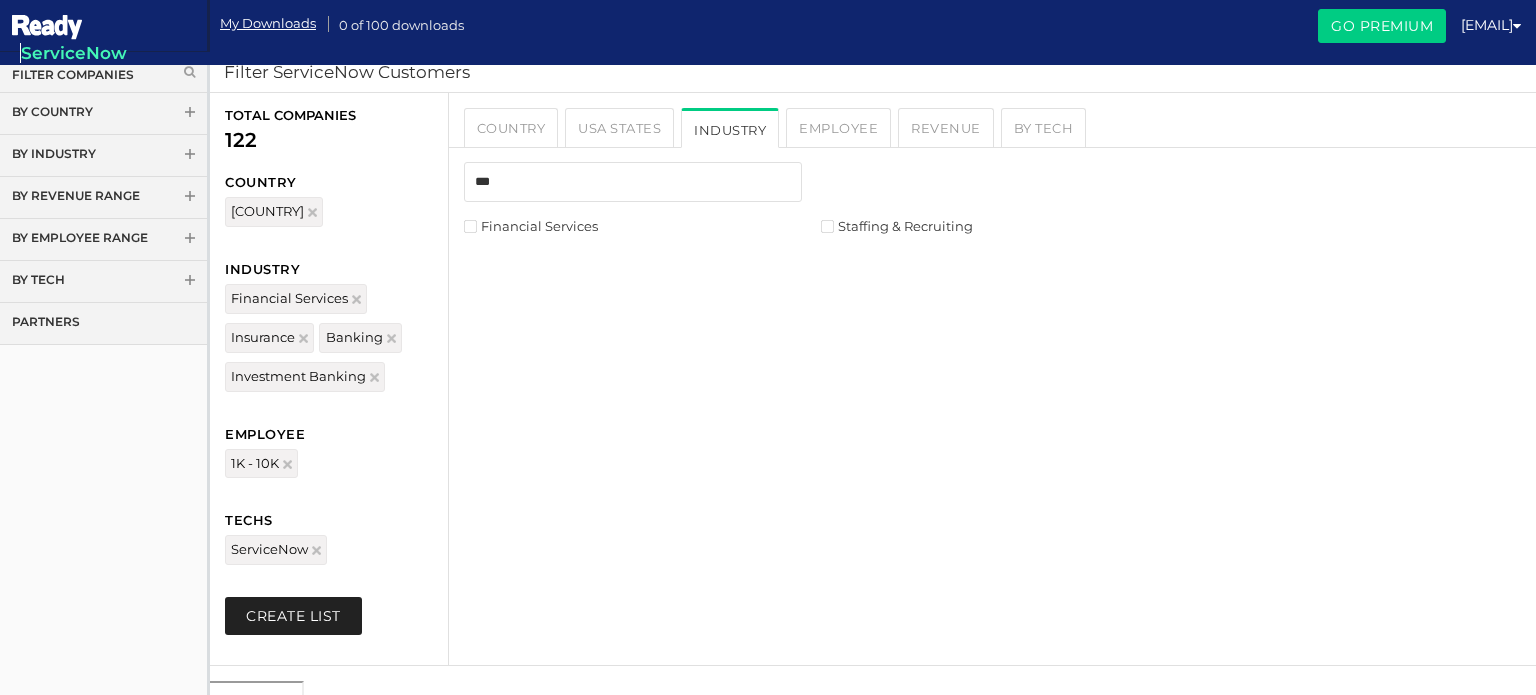click on "Create List" at bounding box center [293, 616] 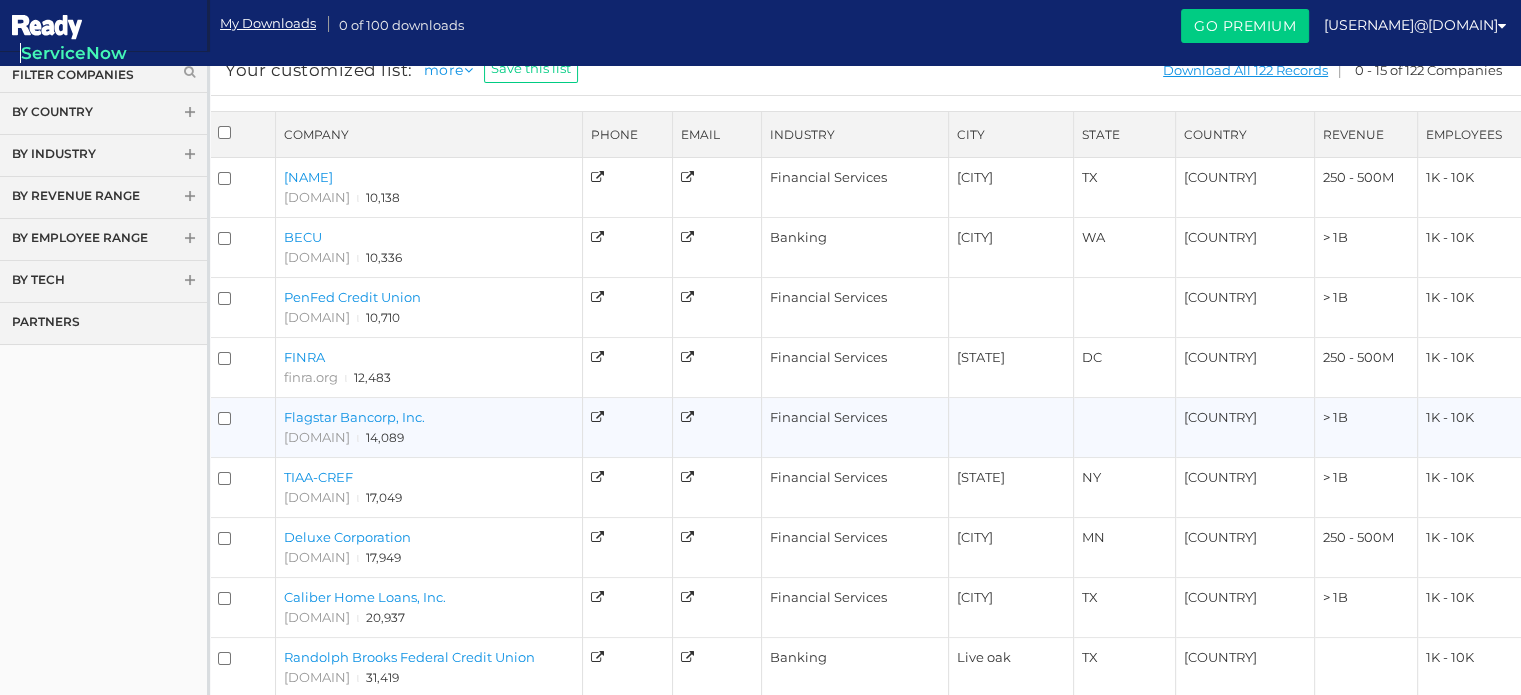 scroll, scrollTop: 0, scrollLeft: 0, axis: both 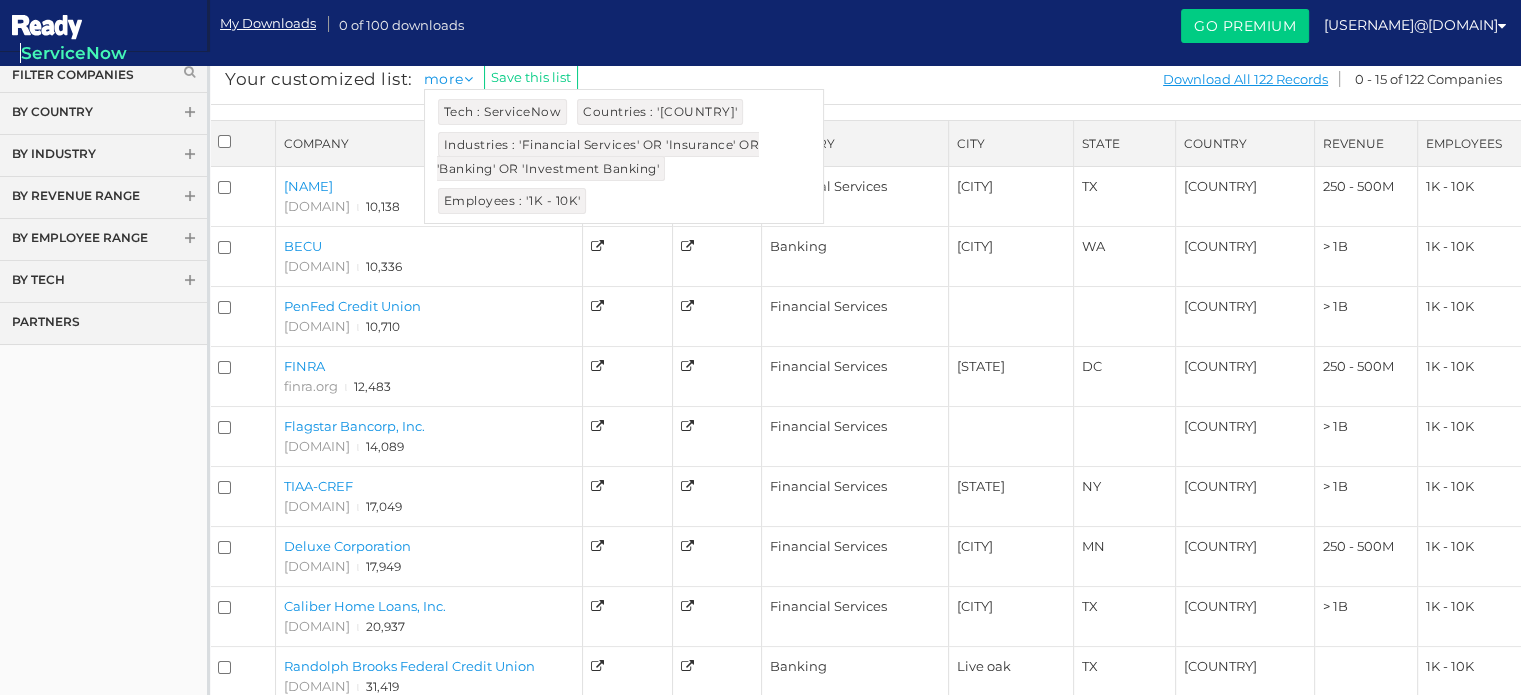 click on "more
Tech : ServiceNow
Countries : 'United States'
Industries : 'Financial Services' OR 'Insurance' OR 'Banking' OR 'Investment Banking'
Employees : '1K - 10K'" at bounding box center (453, 78) 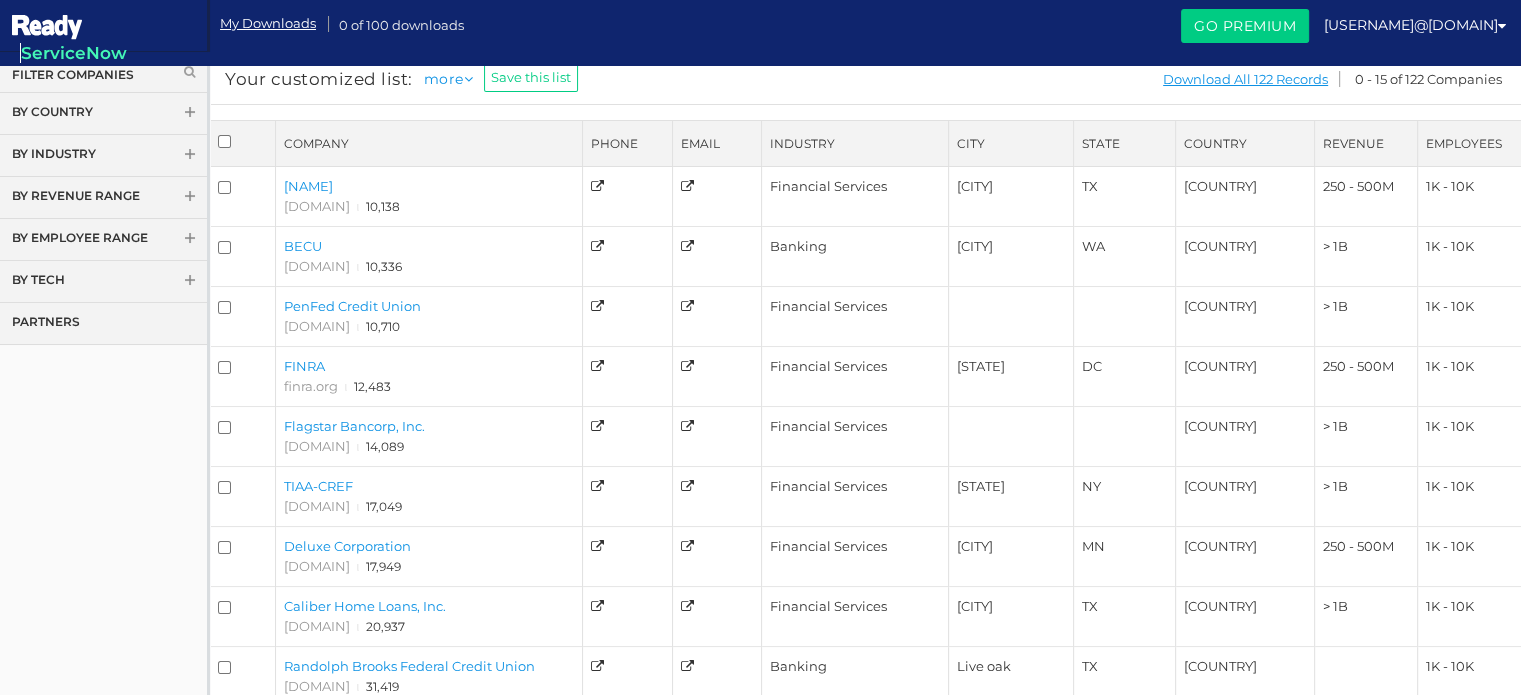 click on "Filter Companies" at bounding box center (103, 74) 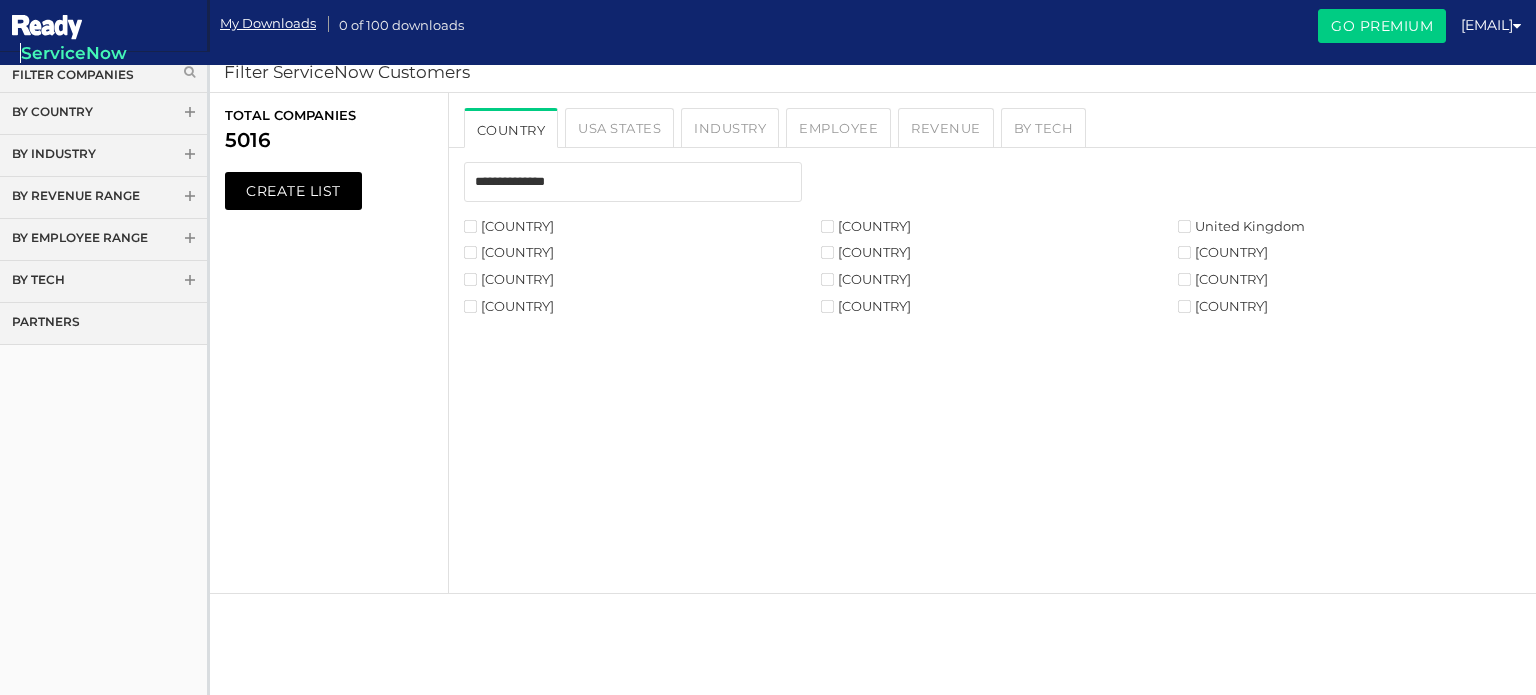 scroll, scrollTop: 0, scrollLeft: 0, axis: both 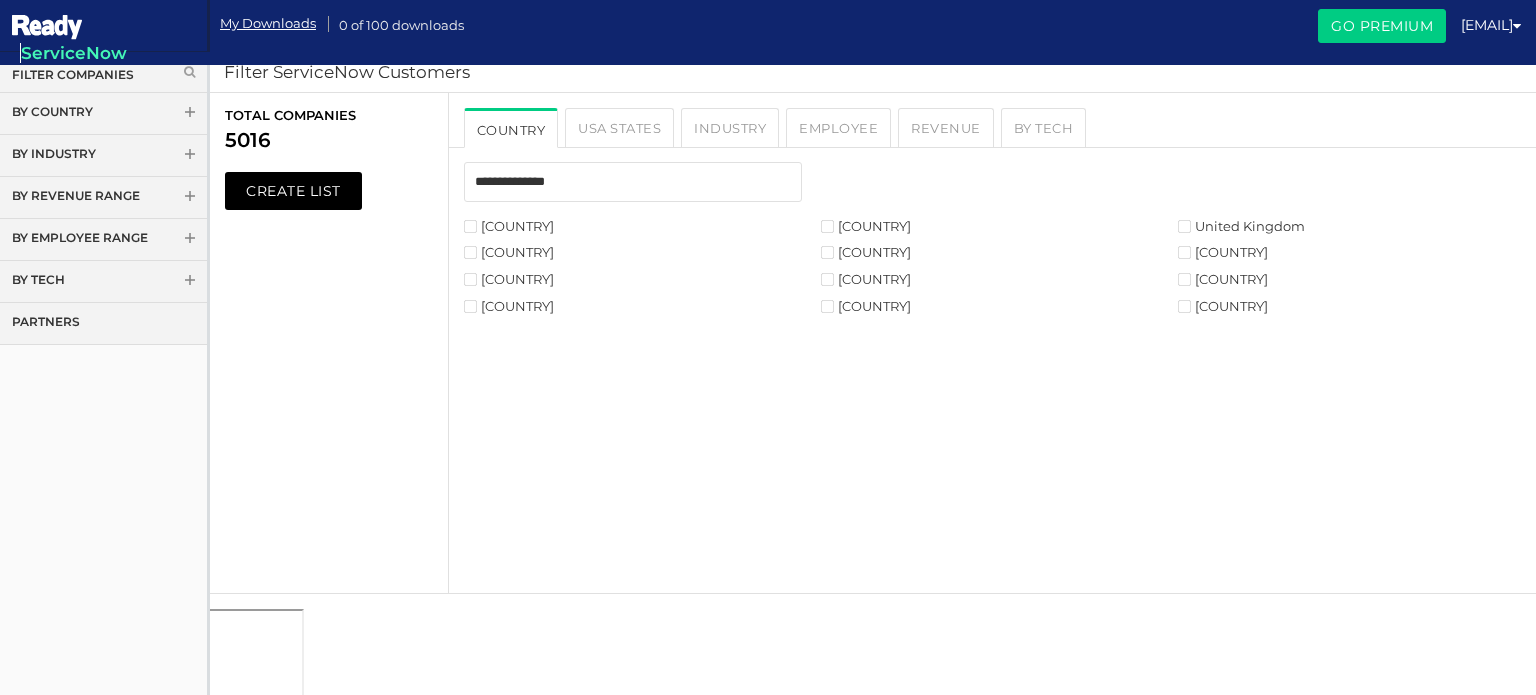 click on "[COUNTRY]" at bounding box center (509, 226) 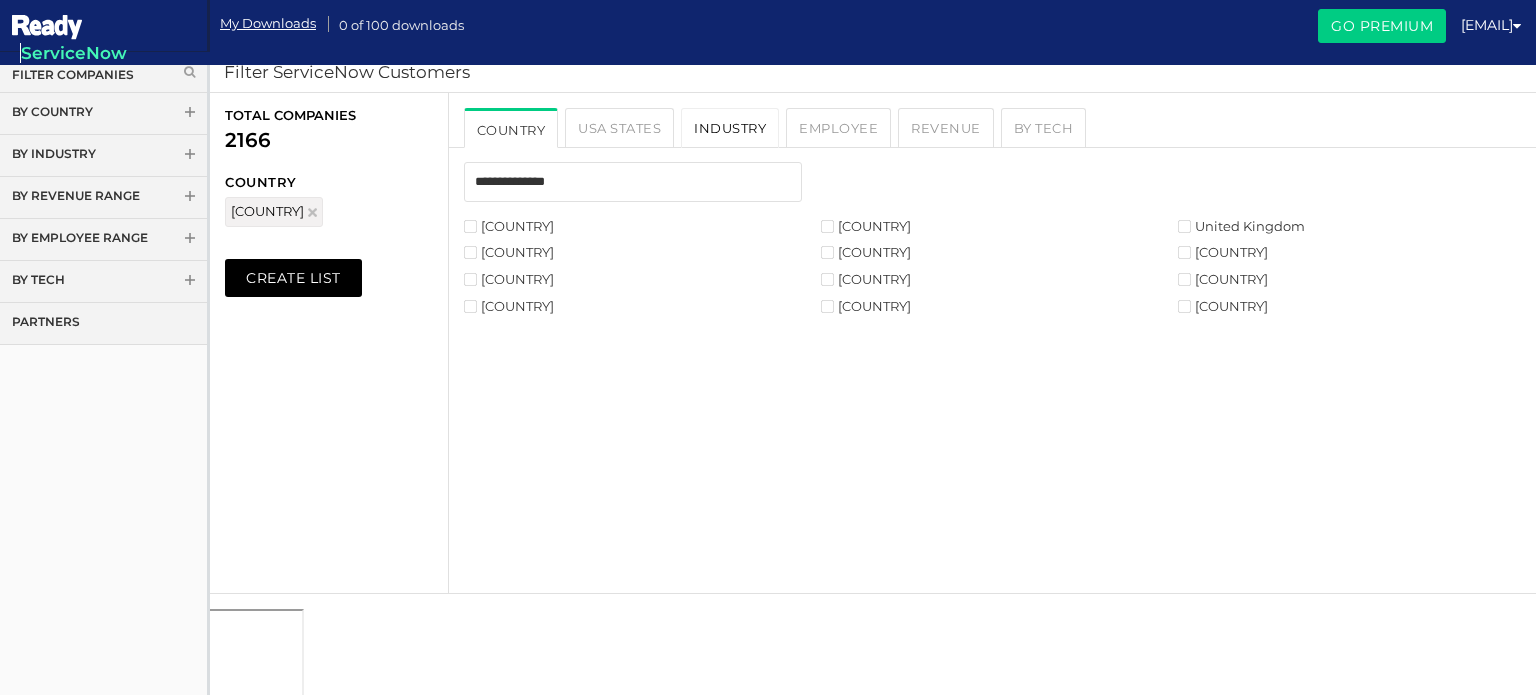 click on "Industry" at bounding box center (730, 128) 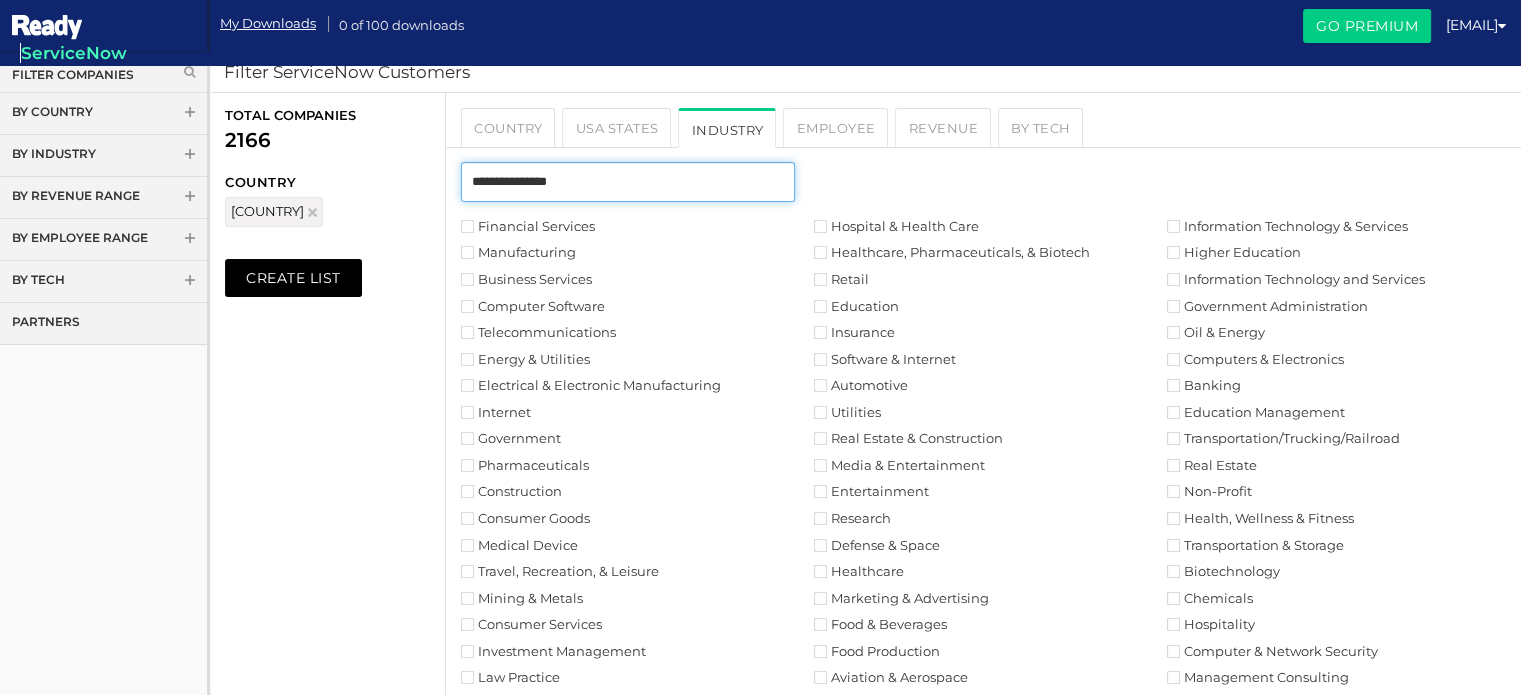 click at bounding box center (628, 182) 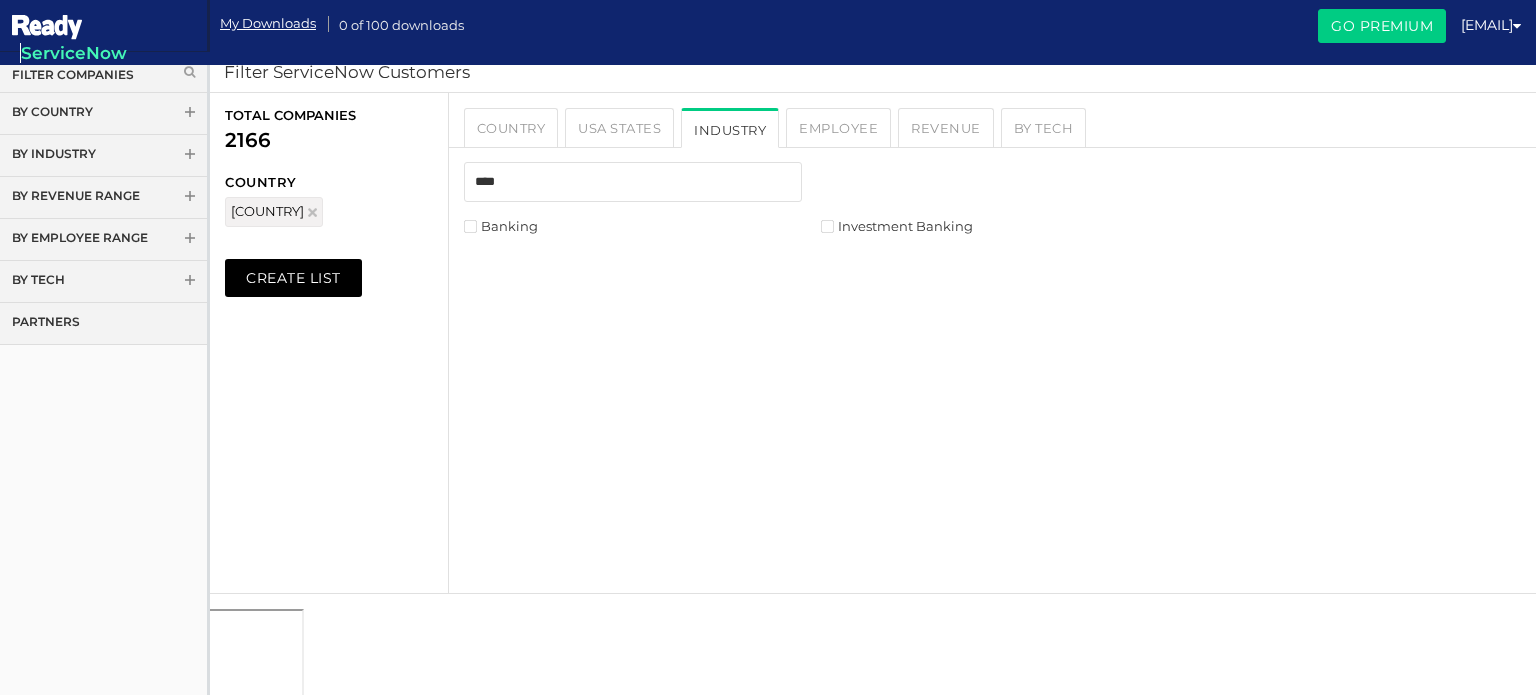 click on "Banking" at bounding box center (501, 226) 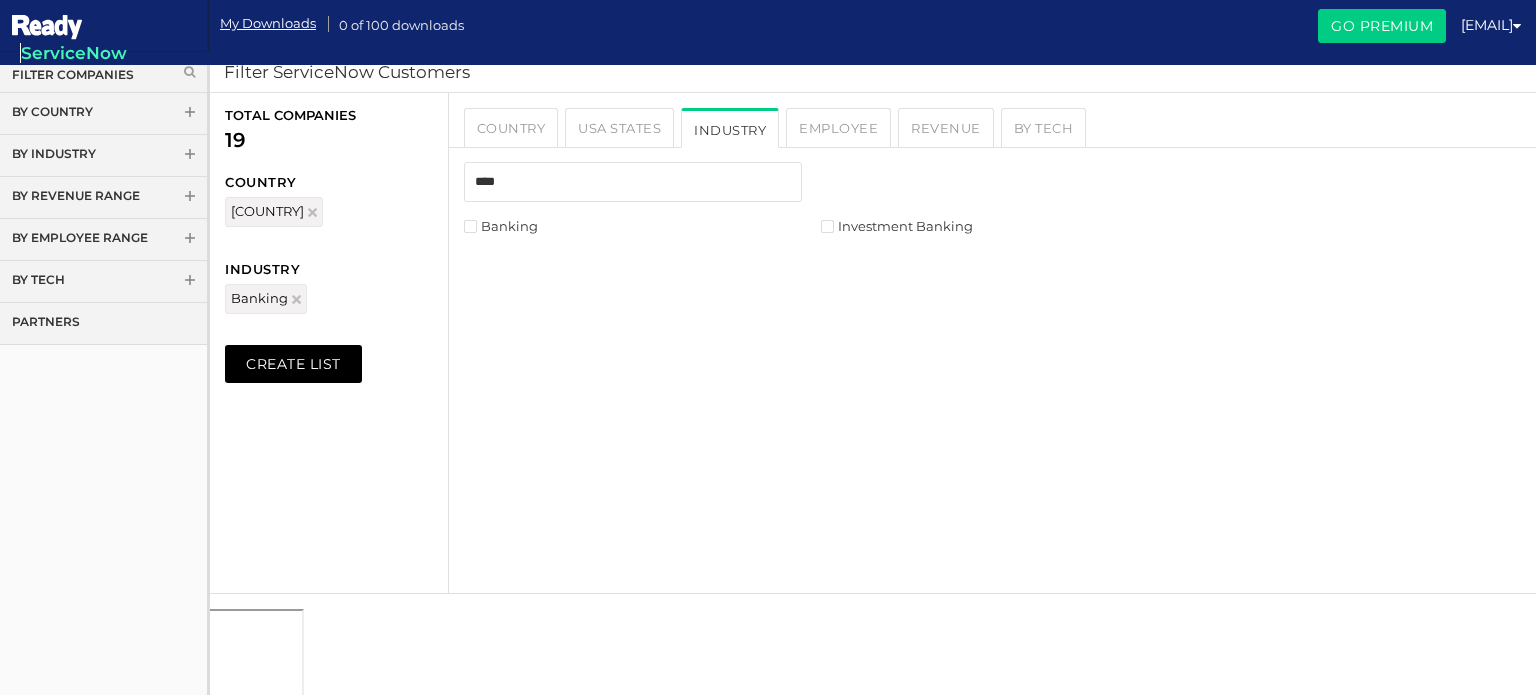 click on "Investment Banking" at bounding box center [897, 226] 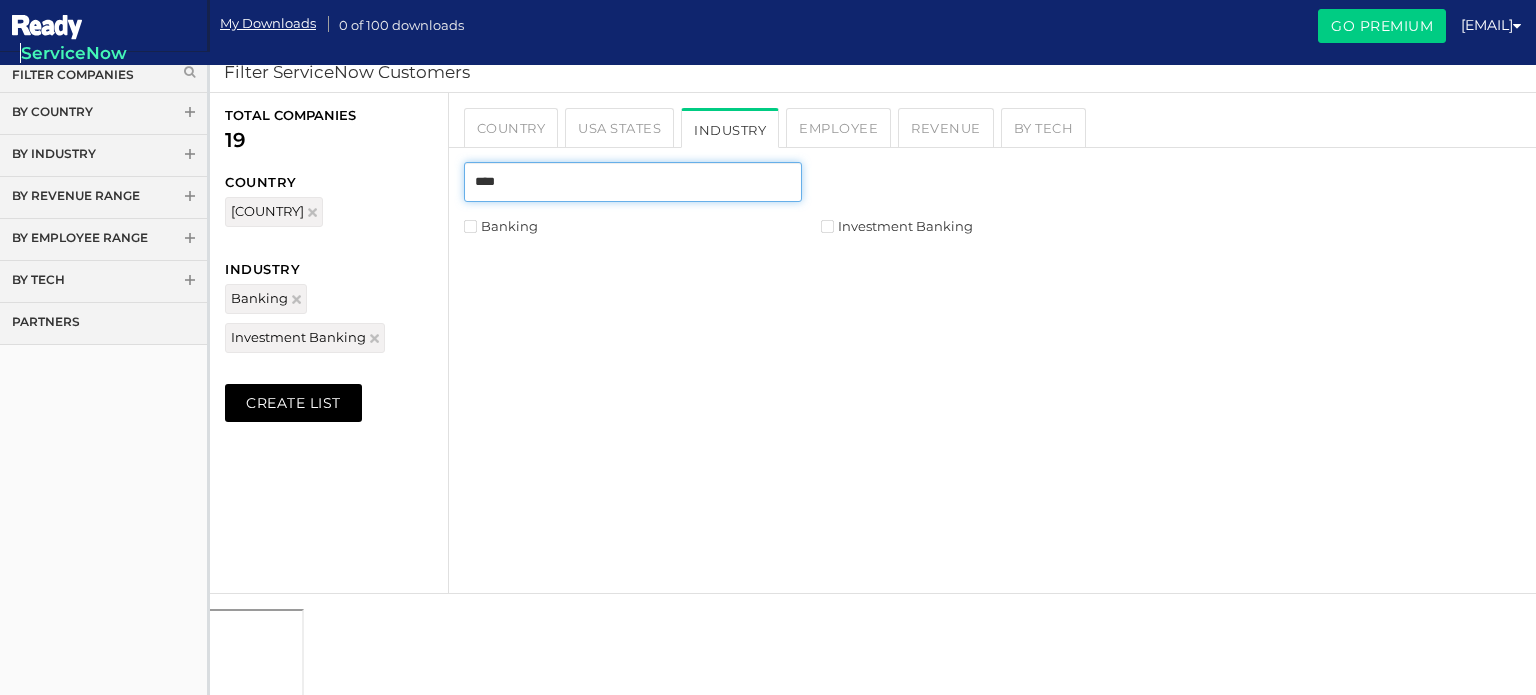 click on "****" at bounding box center (633, 182) 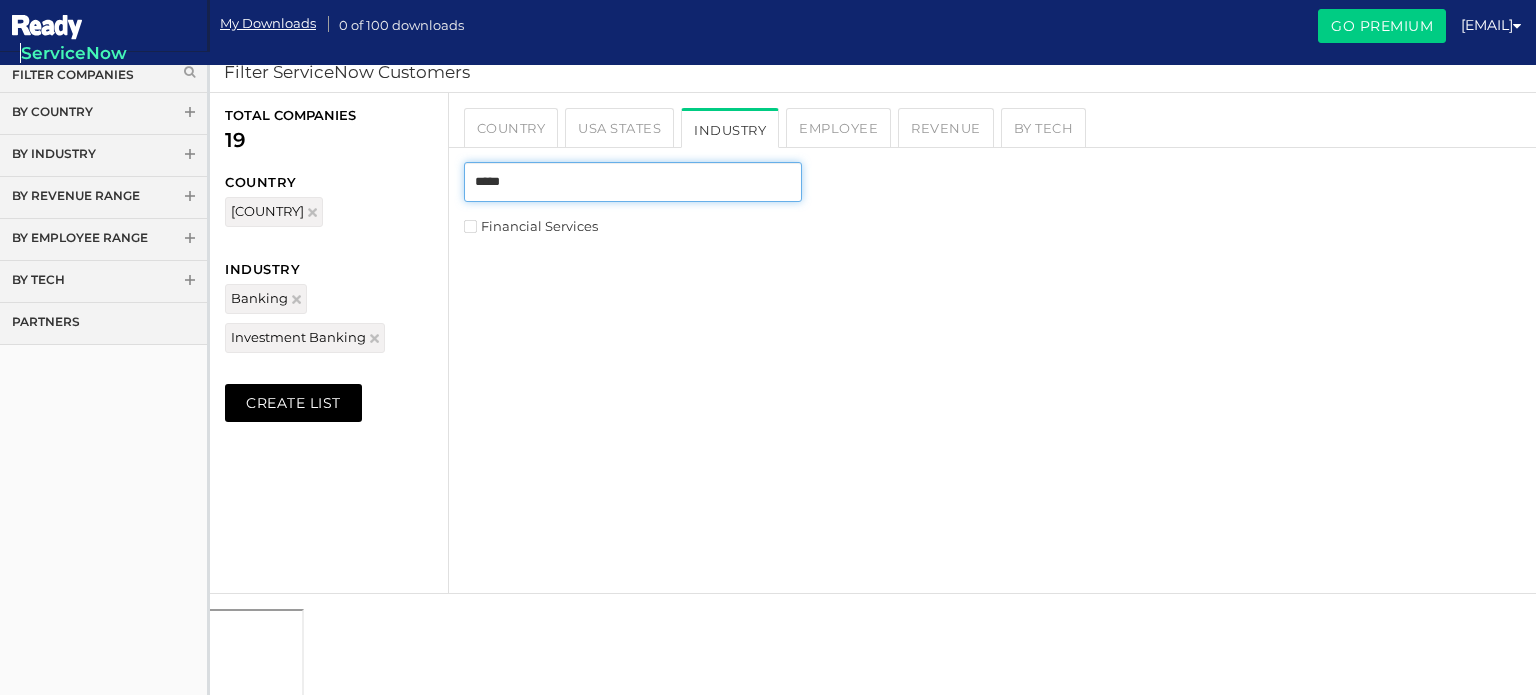 type on "*****" 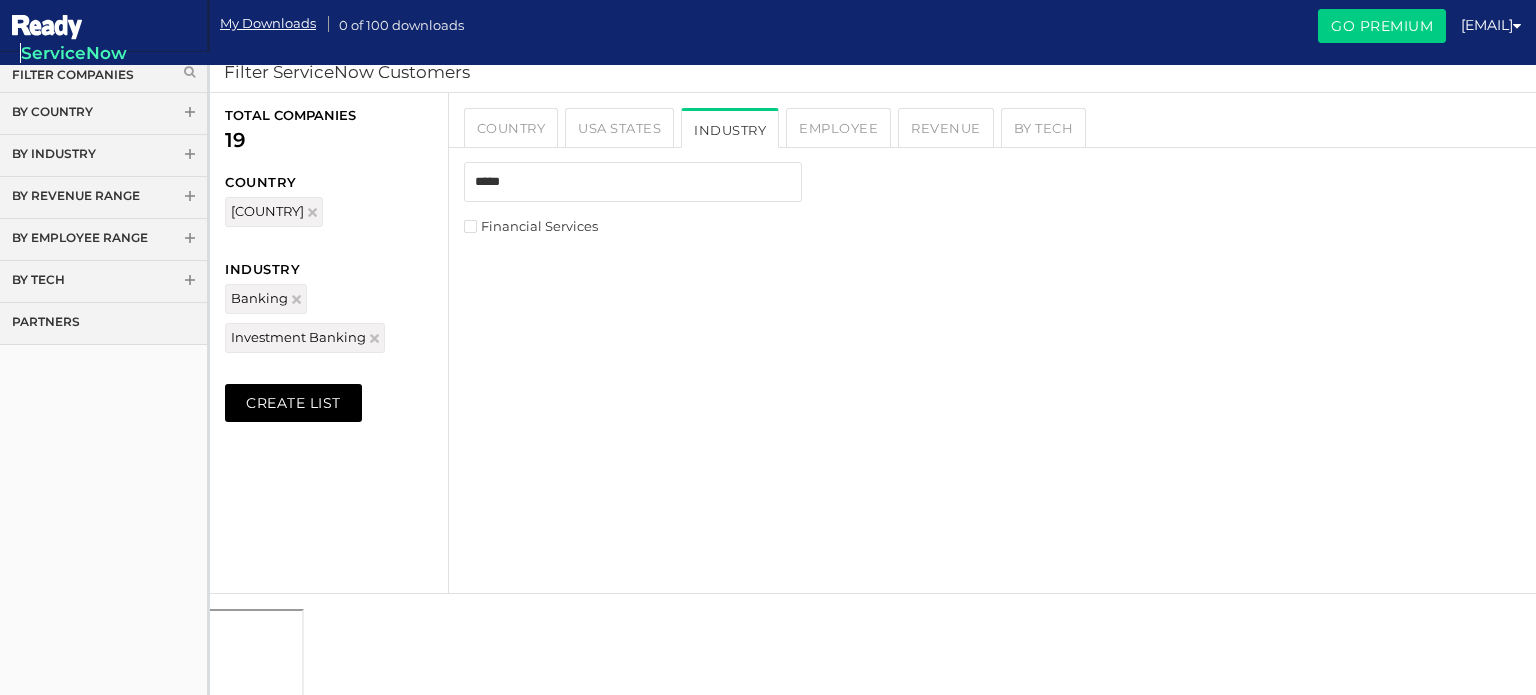 click on "Financial Services" at bounding box center [531, 226] 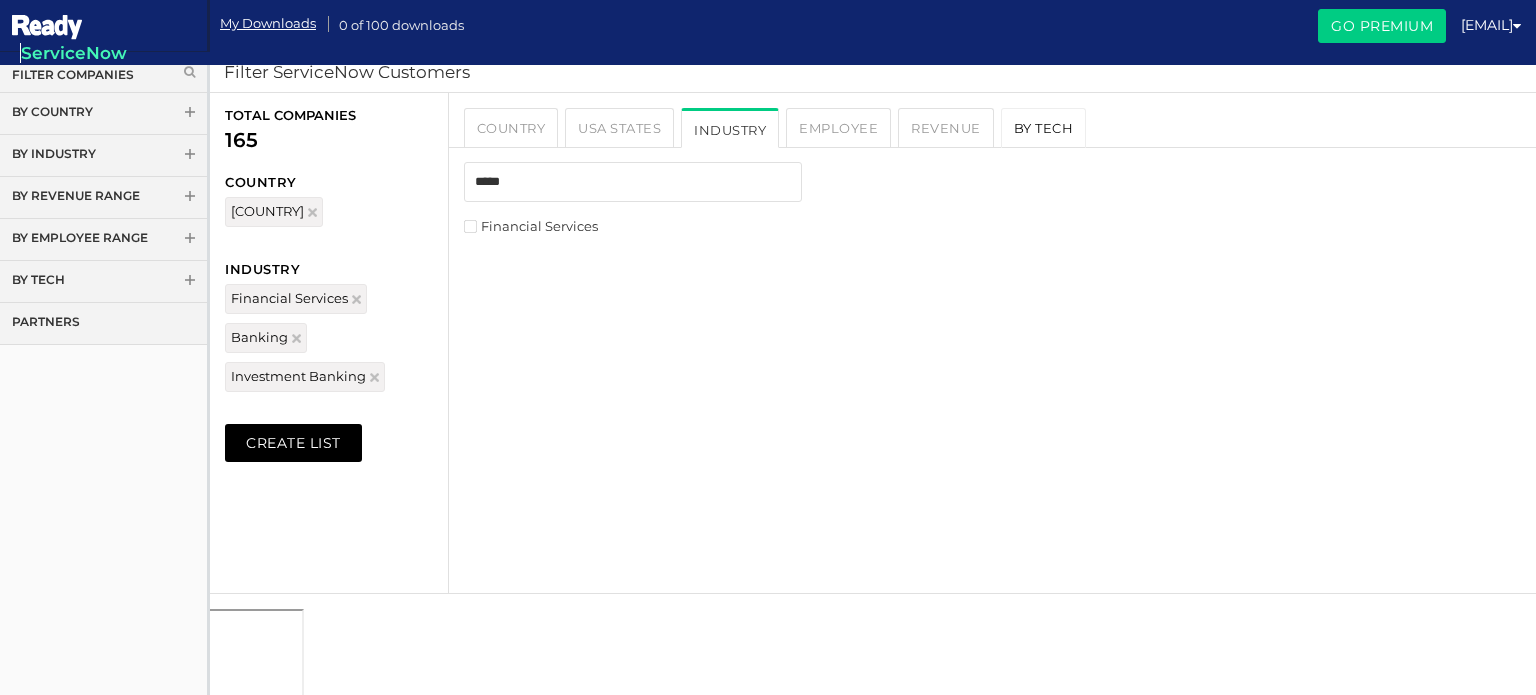 click on "By Tech" at bounding box center [1044, 128] 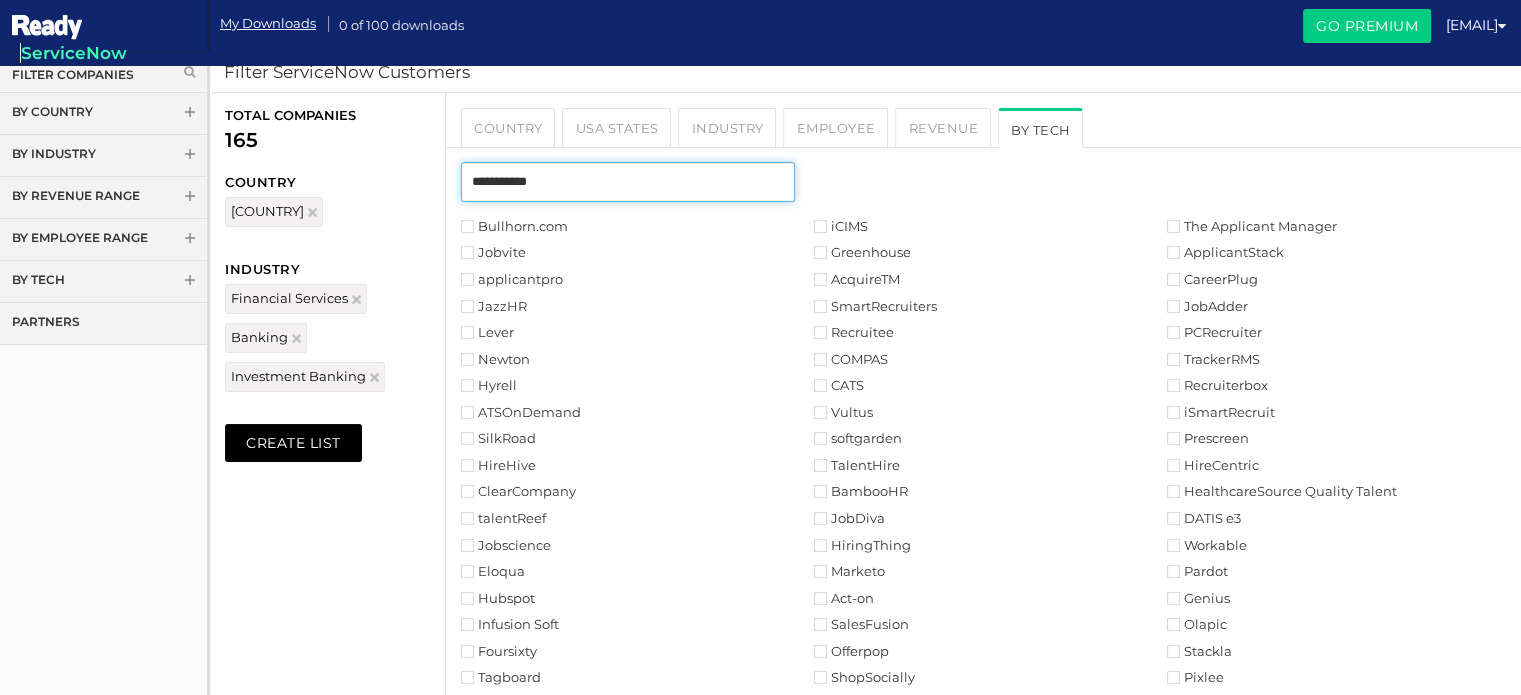 click at bounding box center (628, 182) 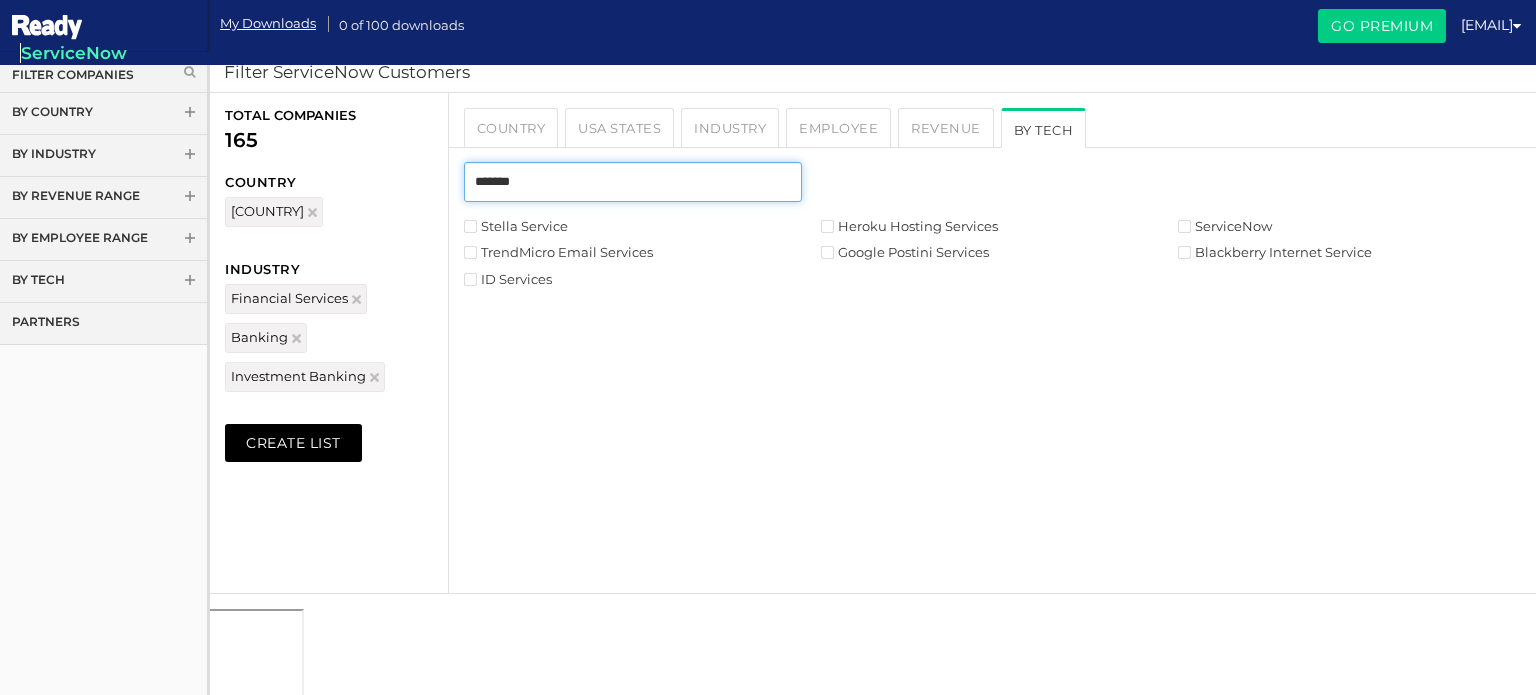 type on "*******" 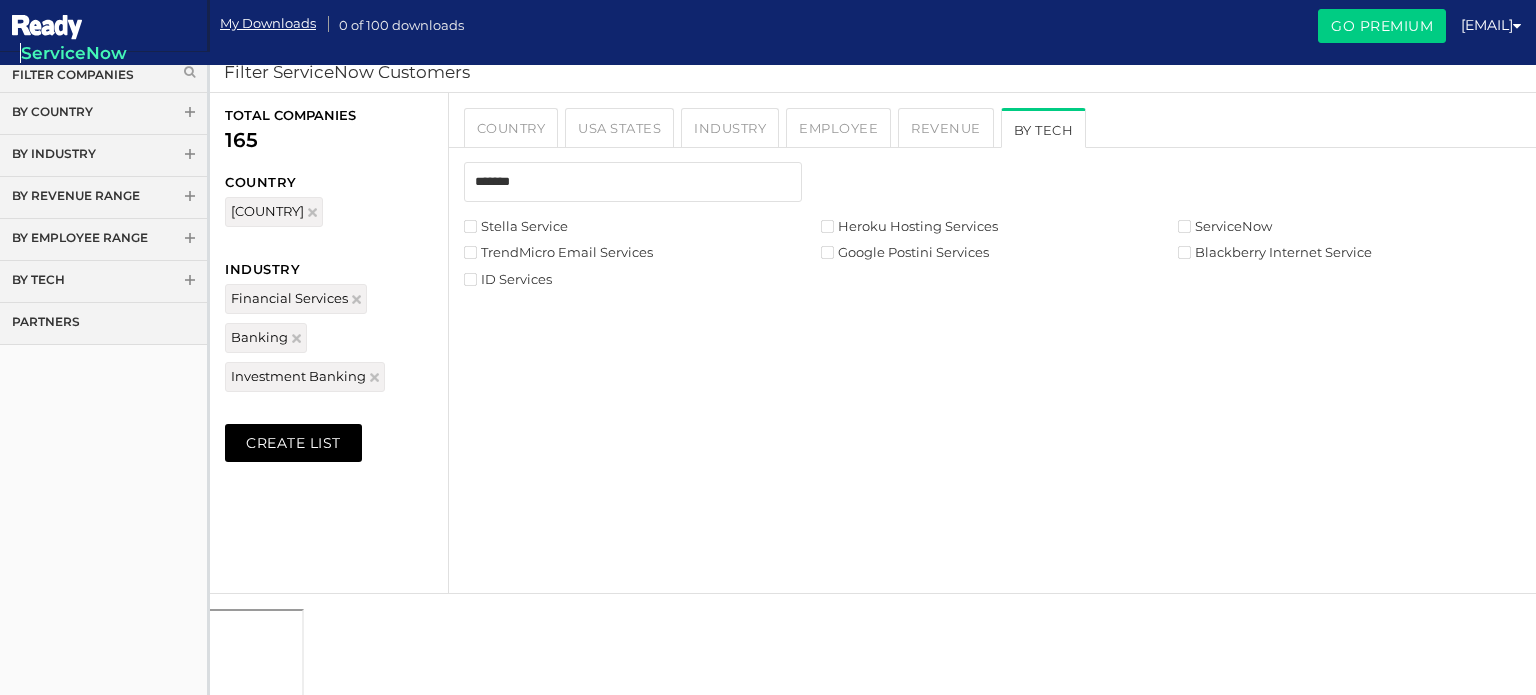 click on "ServiceNow" at bounding box center [1225, 226] 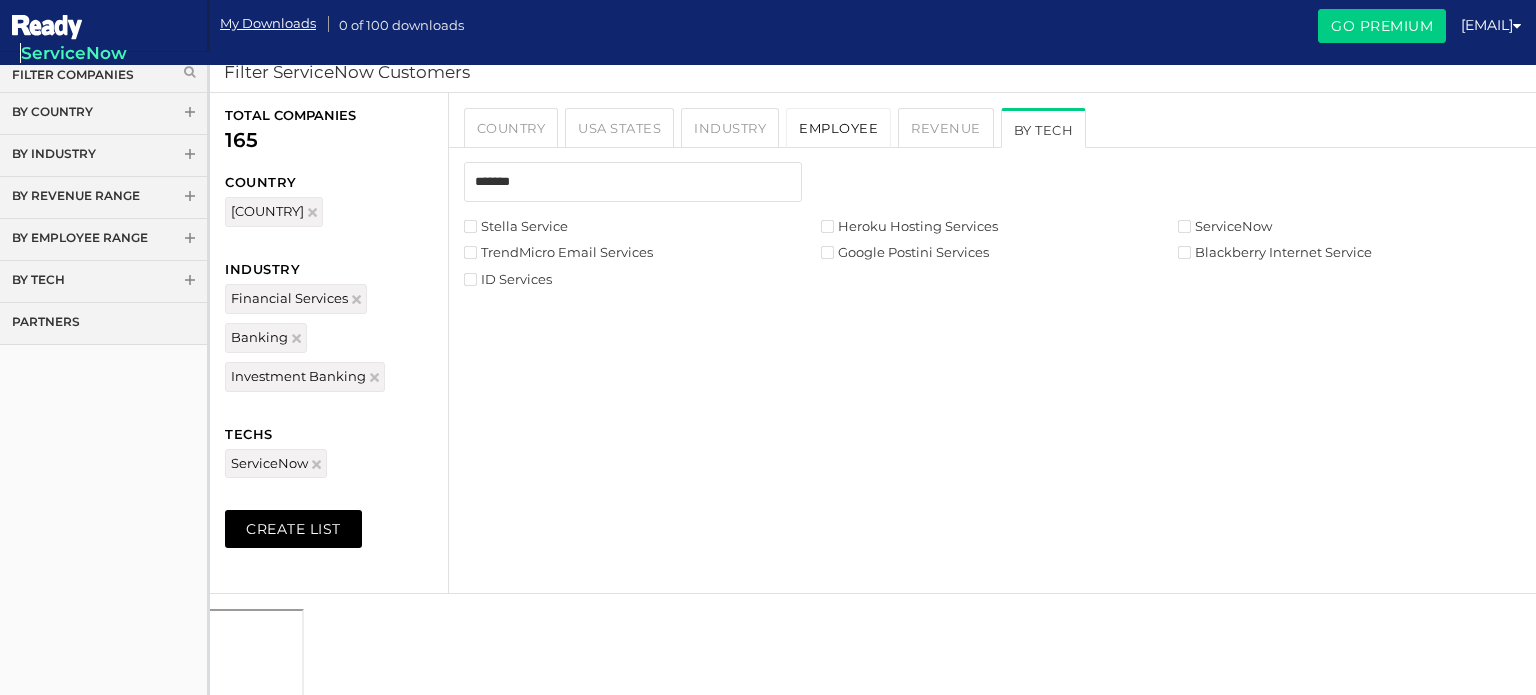 click on "Employee" at bounding box center (838, 128) 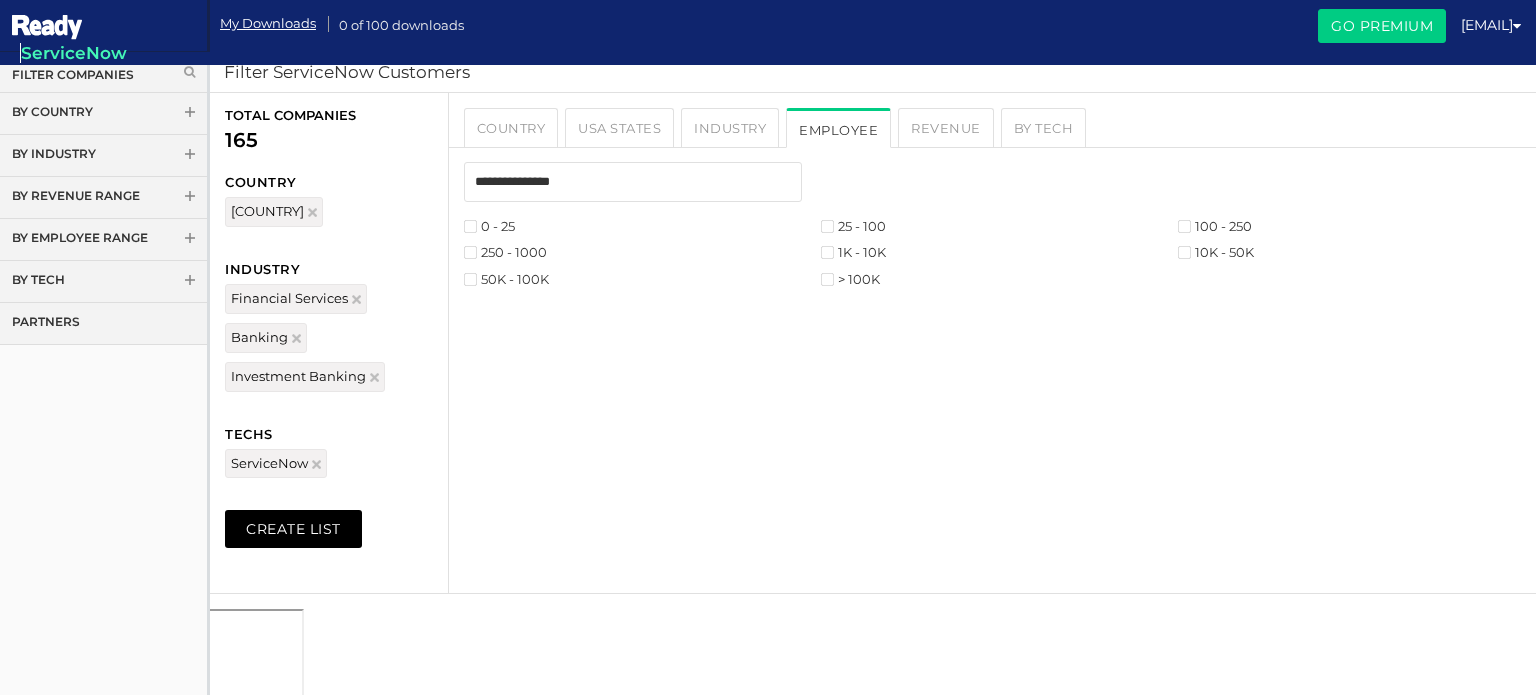 scroll, scrollTop: 0, scrollLeft: 0, axis: both 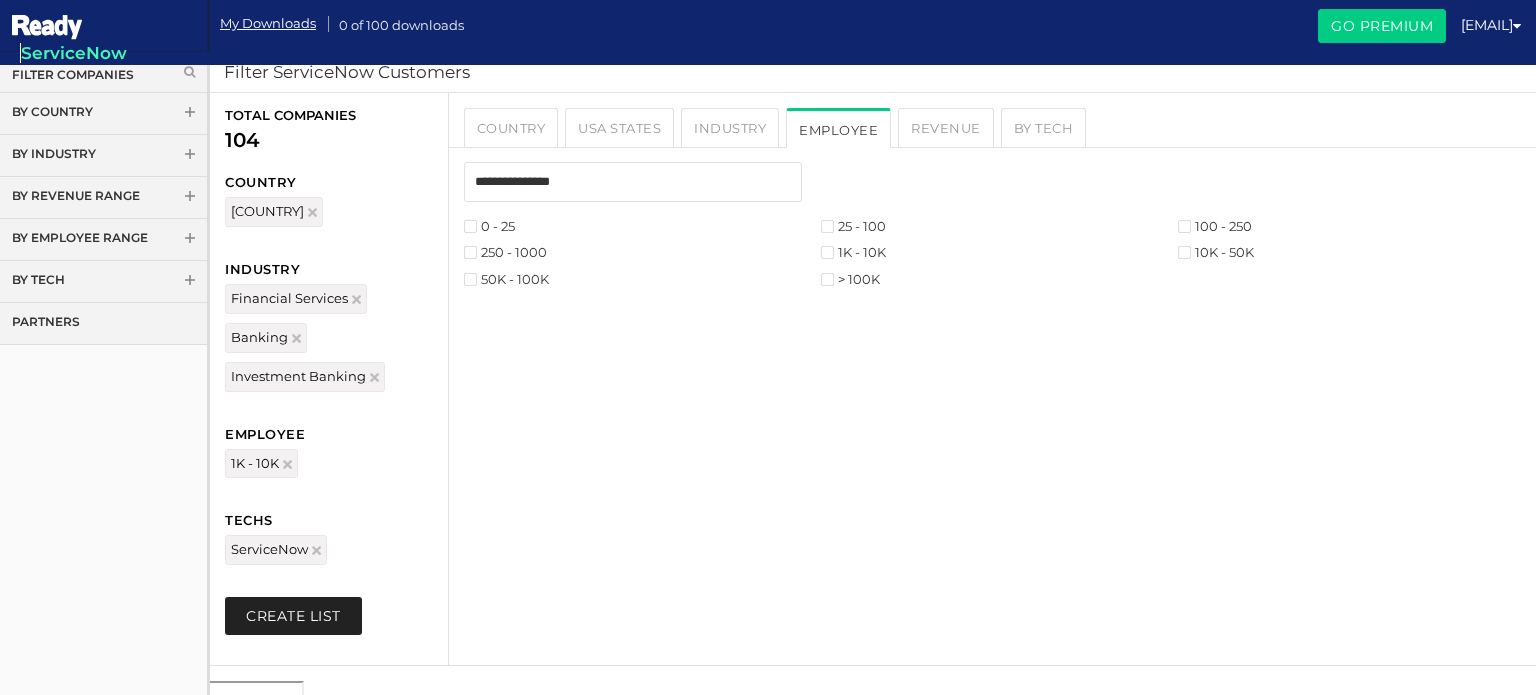 click on "Create List" at bounding box center (293, 616) 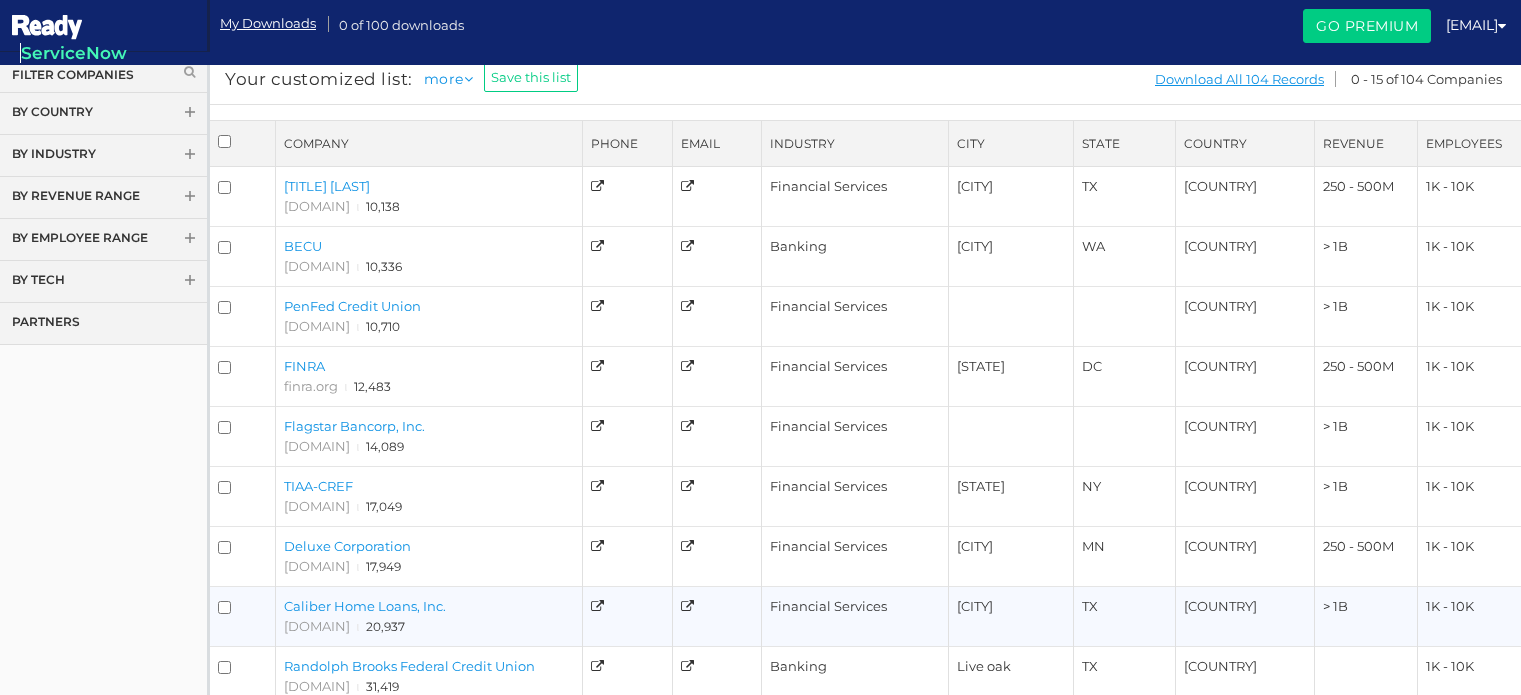 scroll, scrollTop: 0, scrollLeft: 0, axis: both 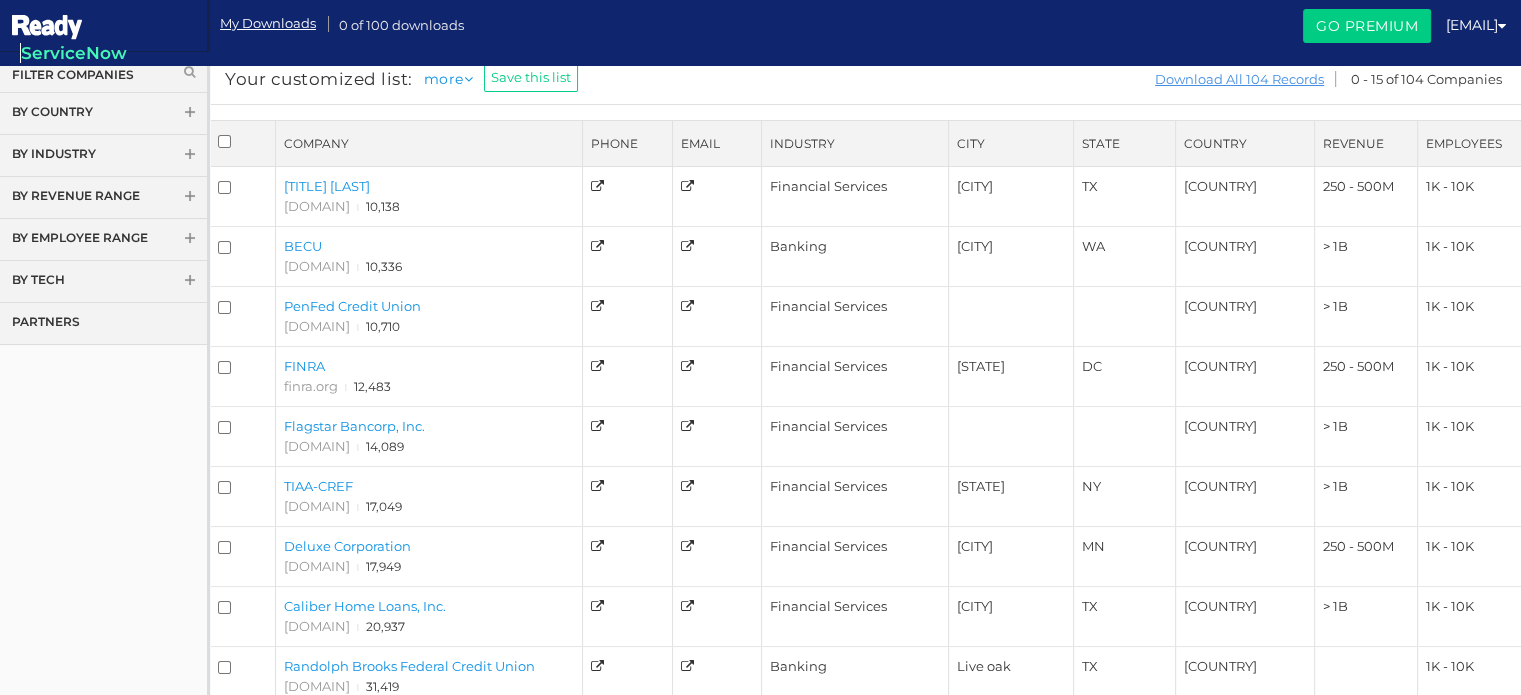 click on "Download All 104 Records" at bounding box center [1239, 79] 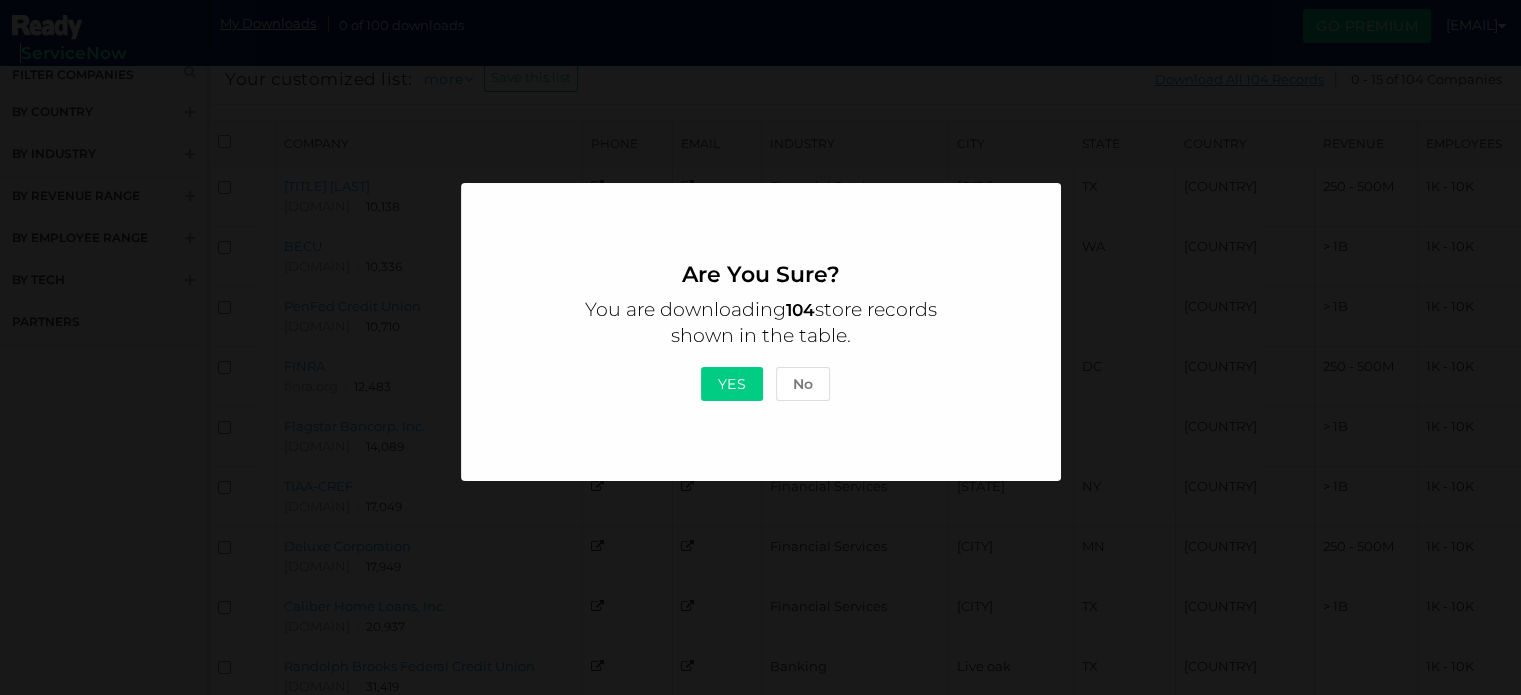 click on "Yes" at bounding box center (732, 384) 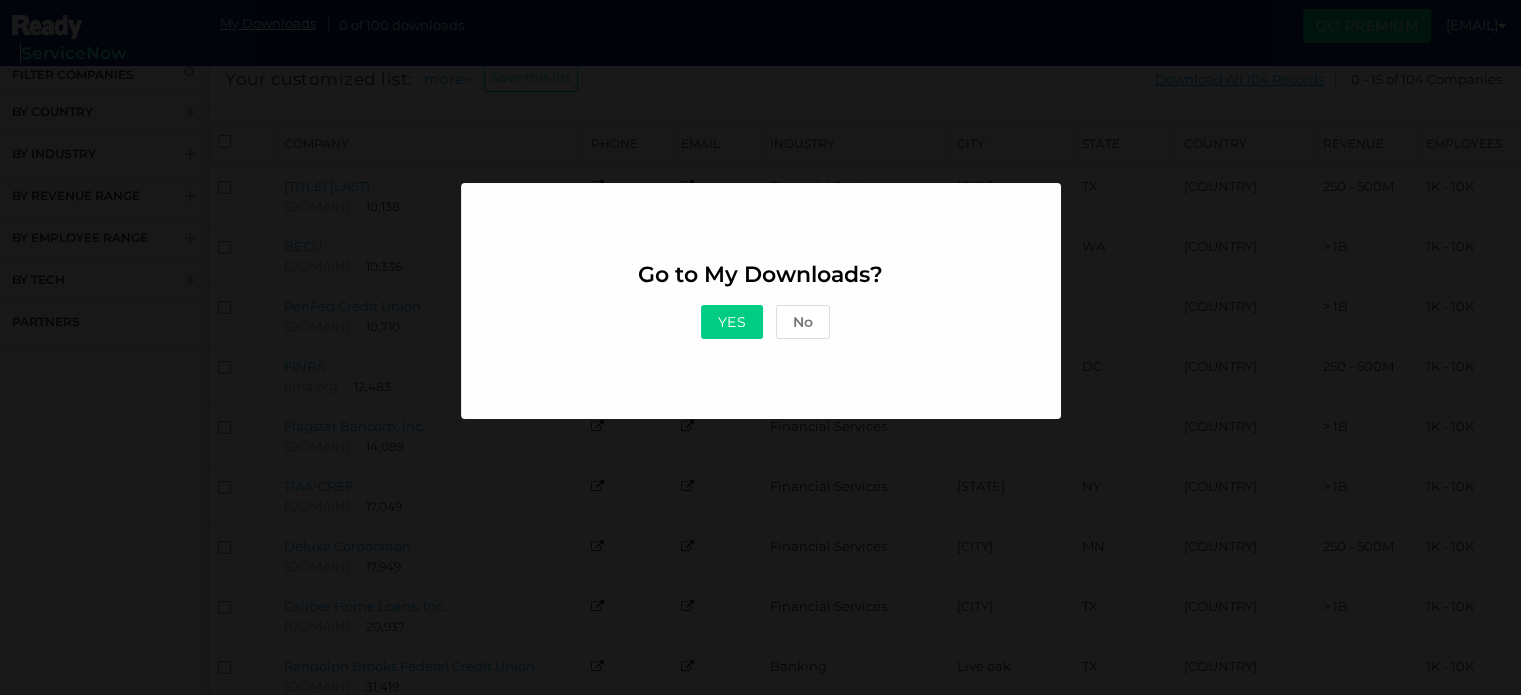 click on "Yes" at bounding box center (732, 322) 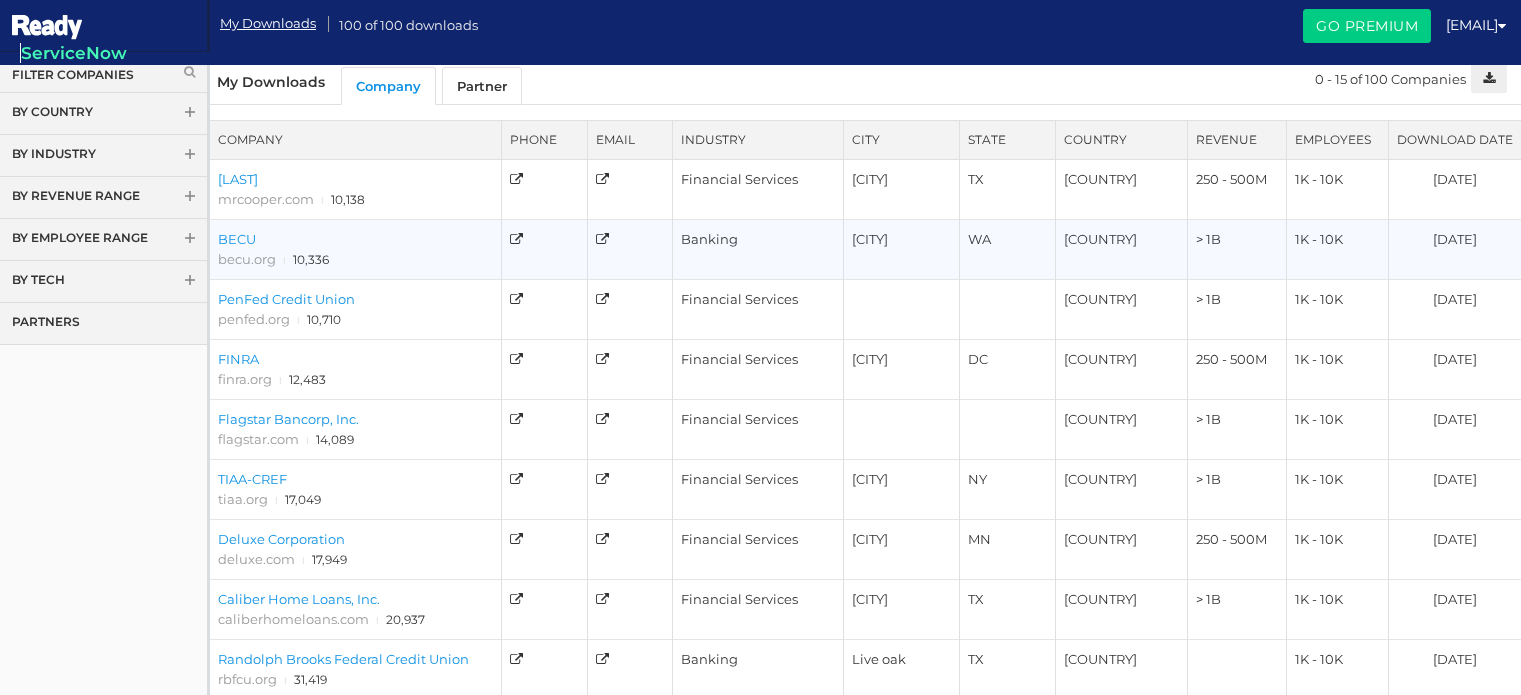 scroll, scrollTop: 0, scrollLeft: 0, axis: both 